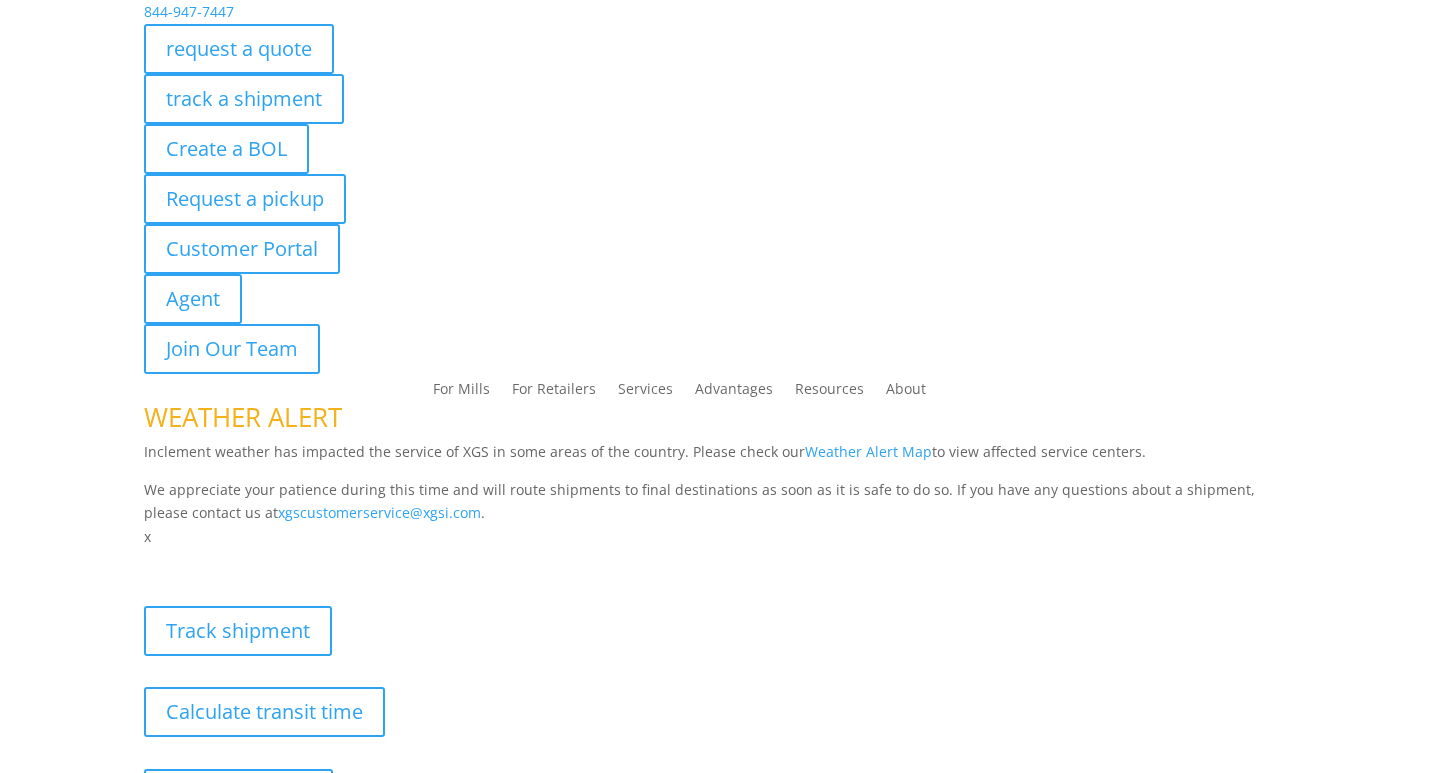 scroll, scrollTop: 0, scrollLeft: 0, axis: both 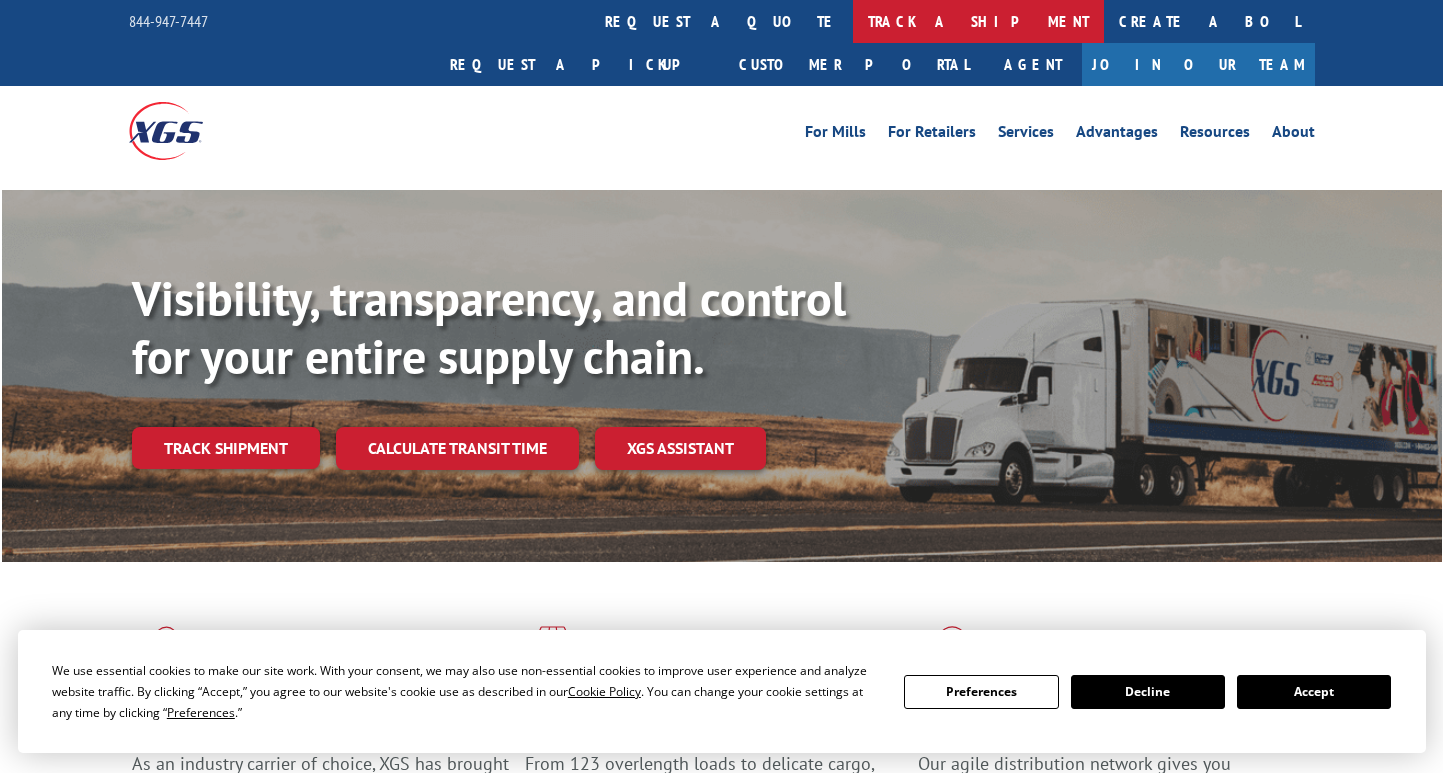 click on "track a shipment" at bounding box center (978, 21) 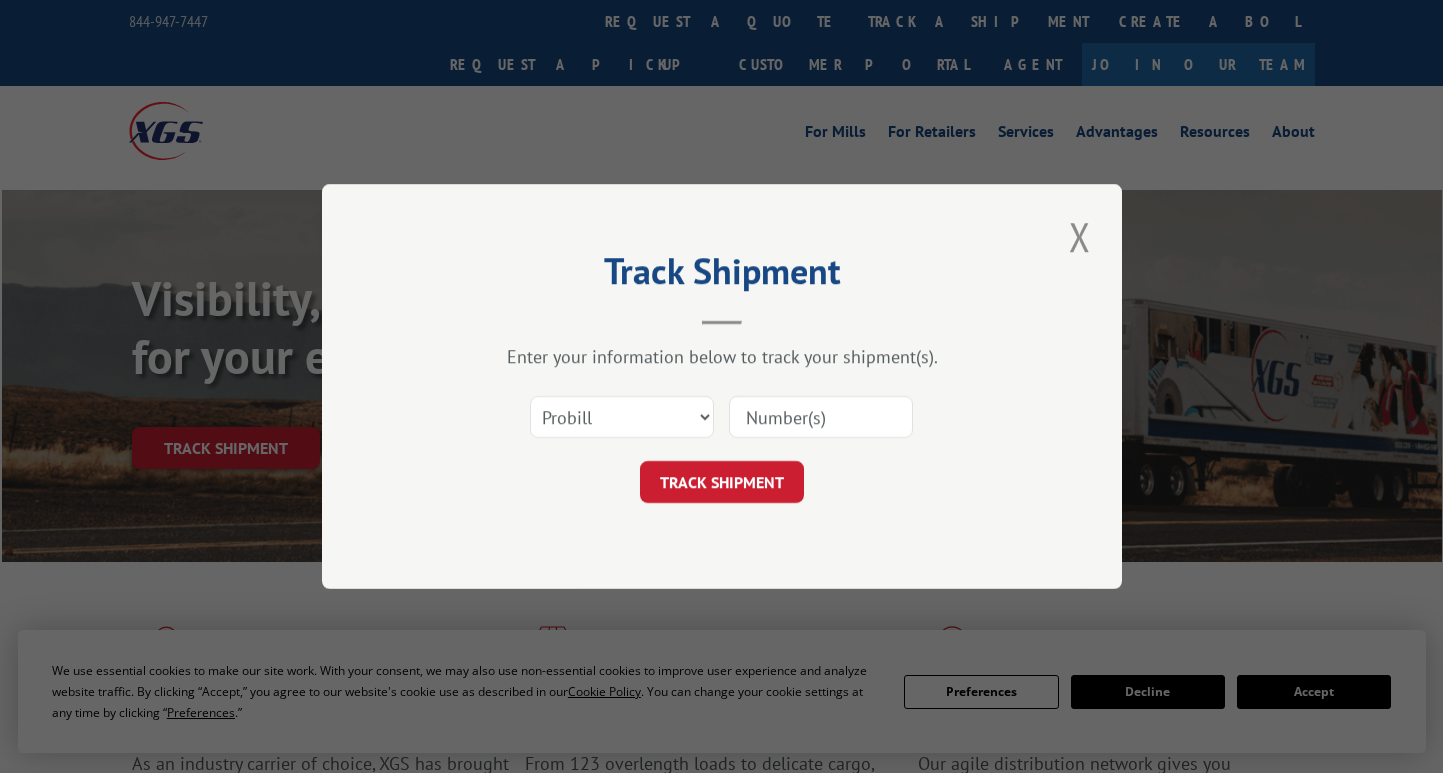 click at bounding box center (821, 417) 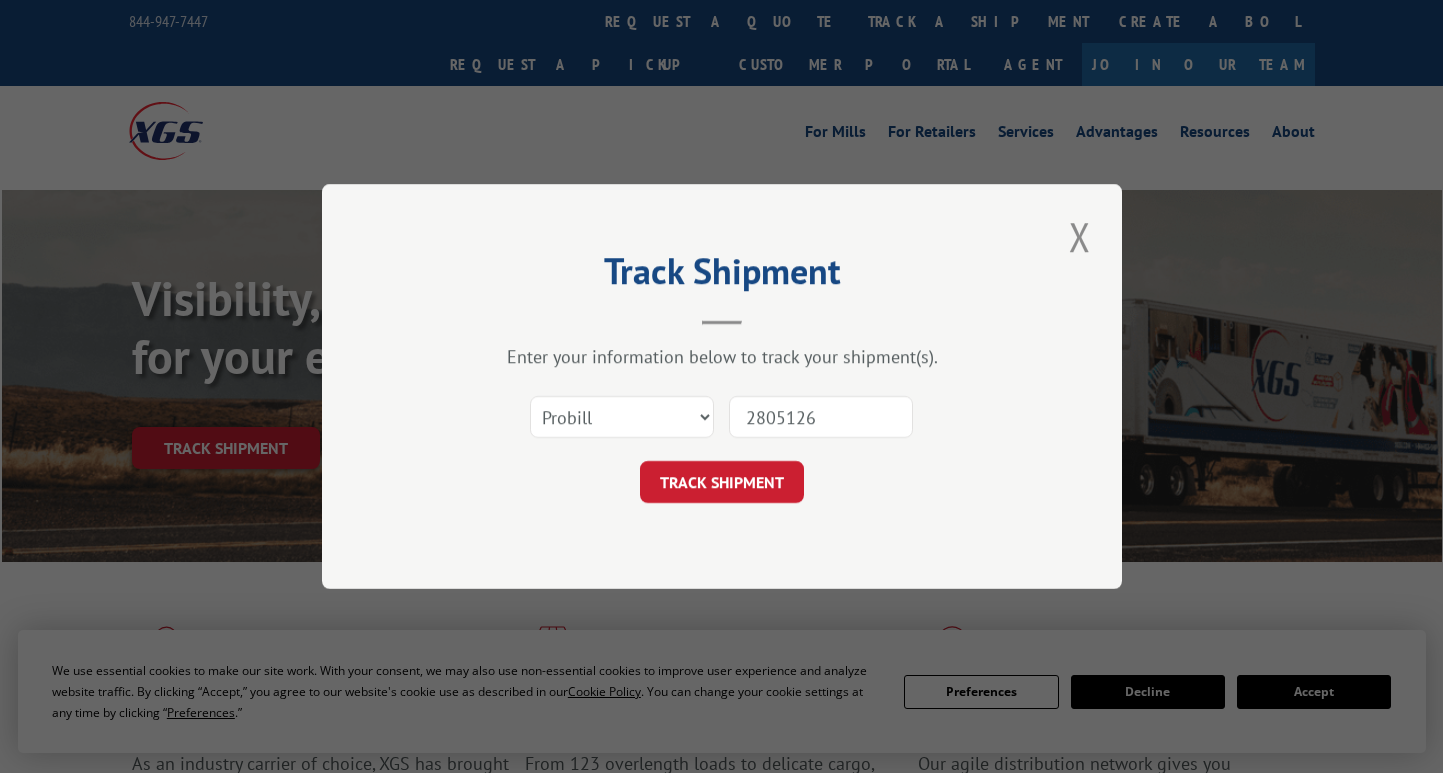 click on "TRACK SHIPMENT" at bounding box center (722, 482) 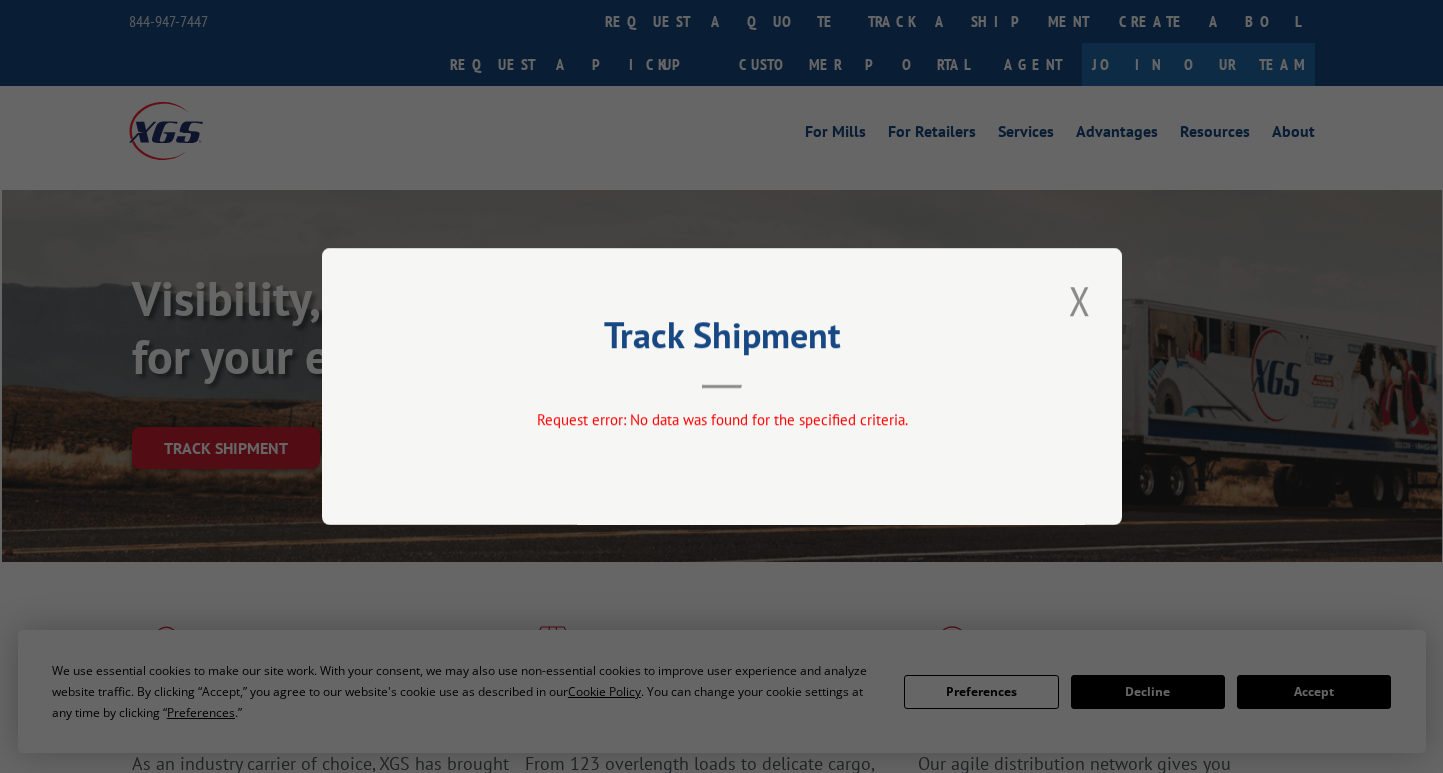 click at bounding box center [1080, 300] 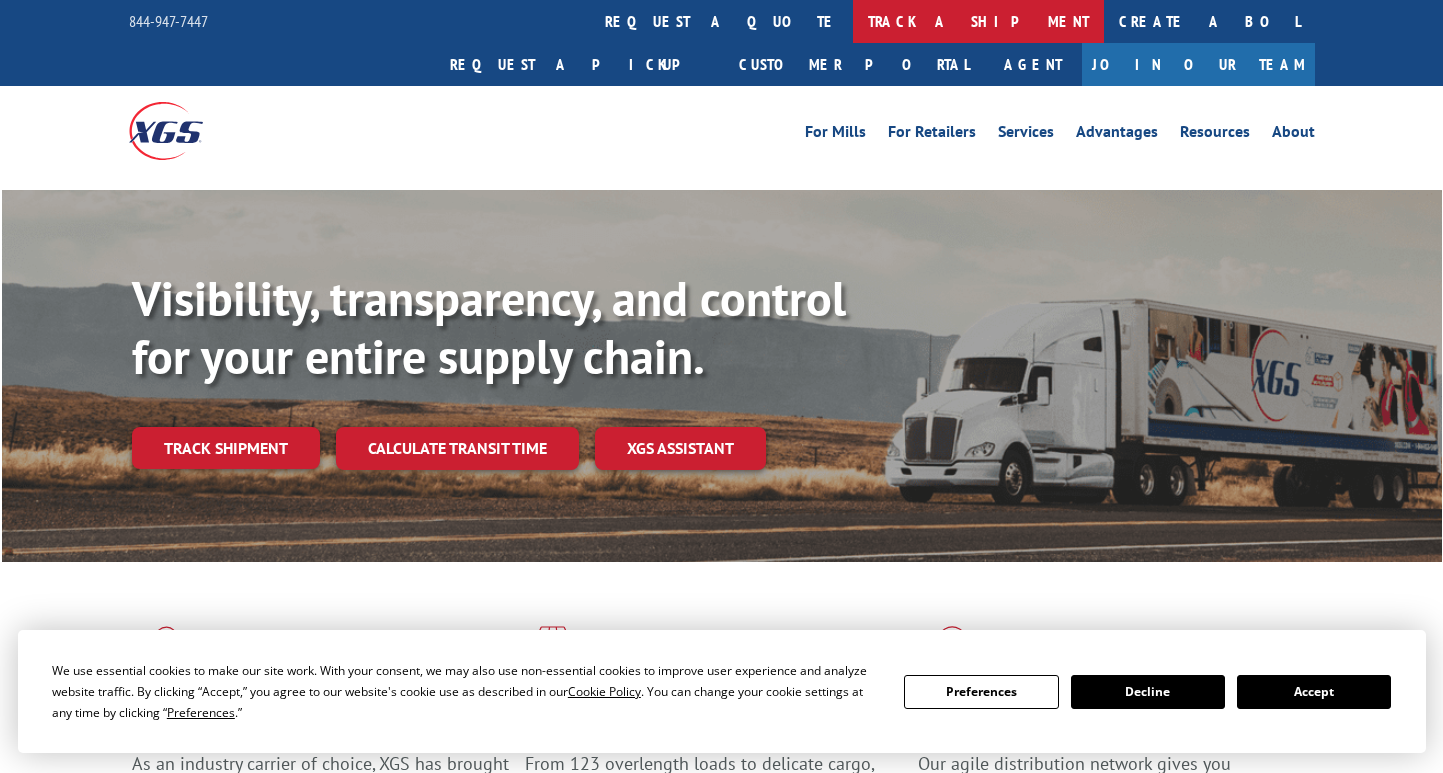 click on "track a shipment" at bounding box center (978, 21) 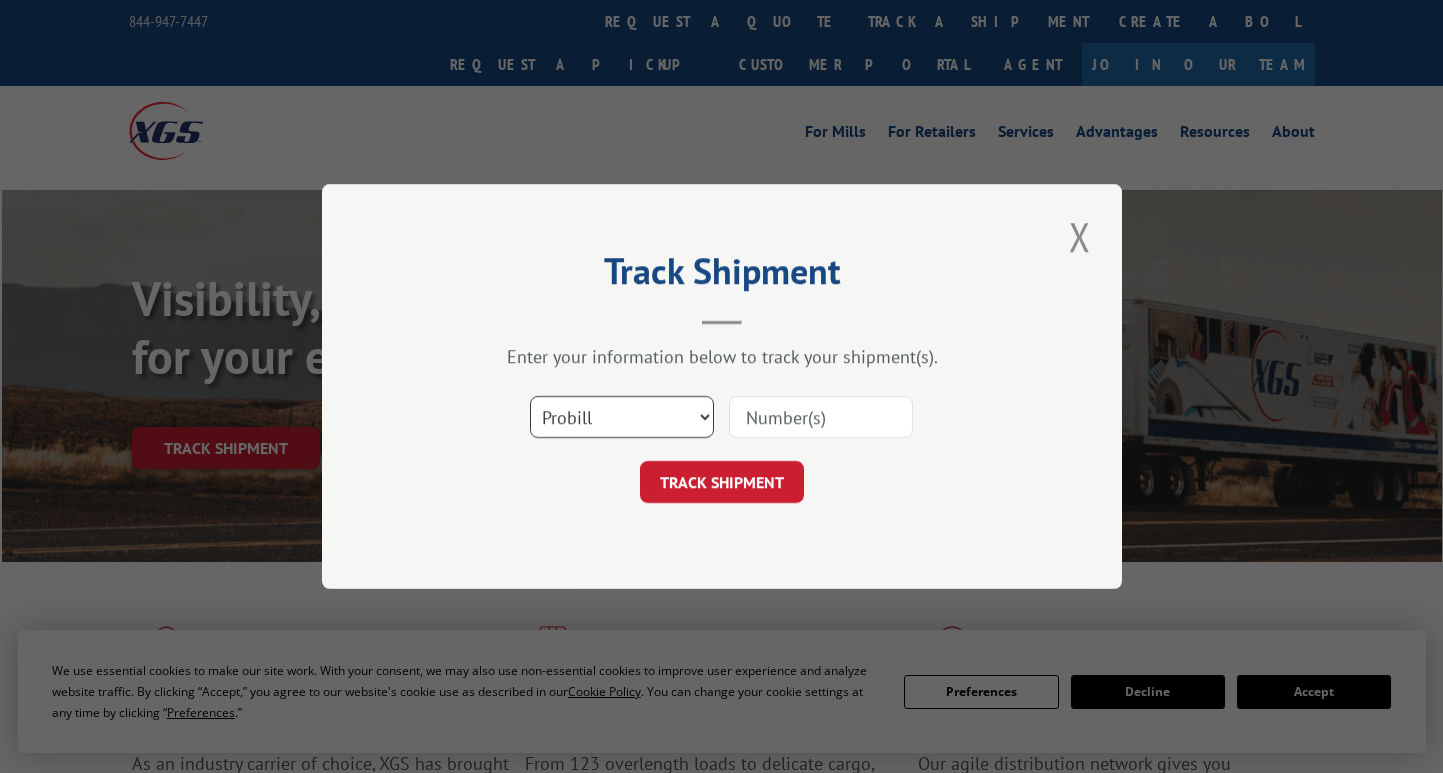 click on "Select category... Probill BOL PO" at bounding box center [622, 417] 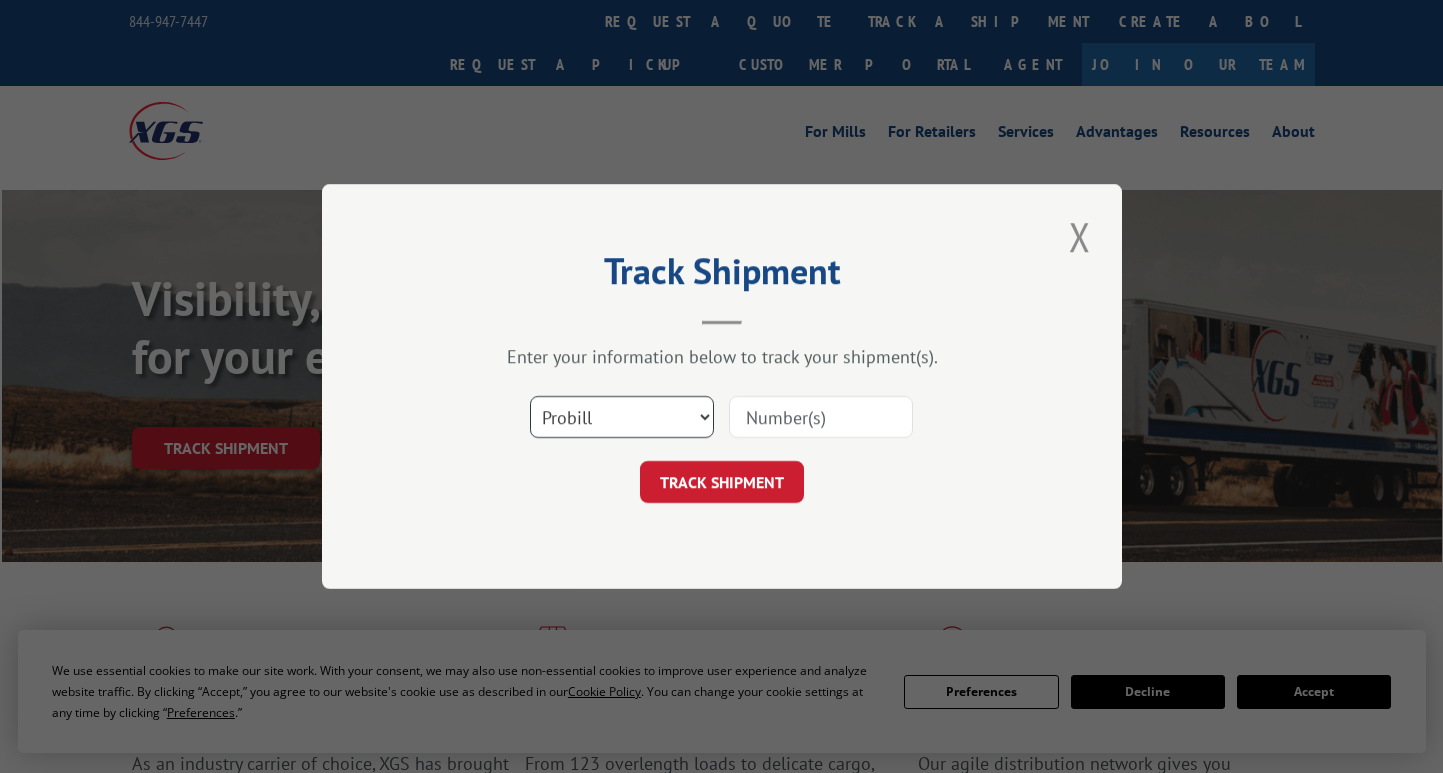 select on "po" 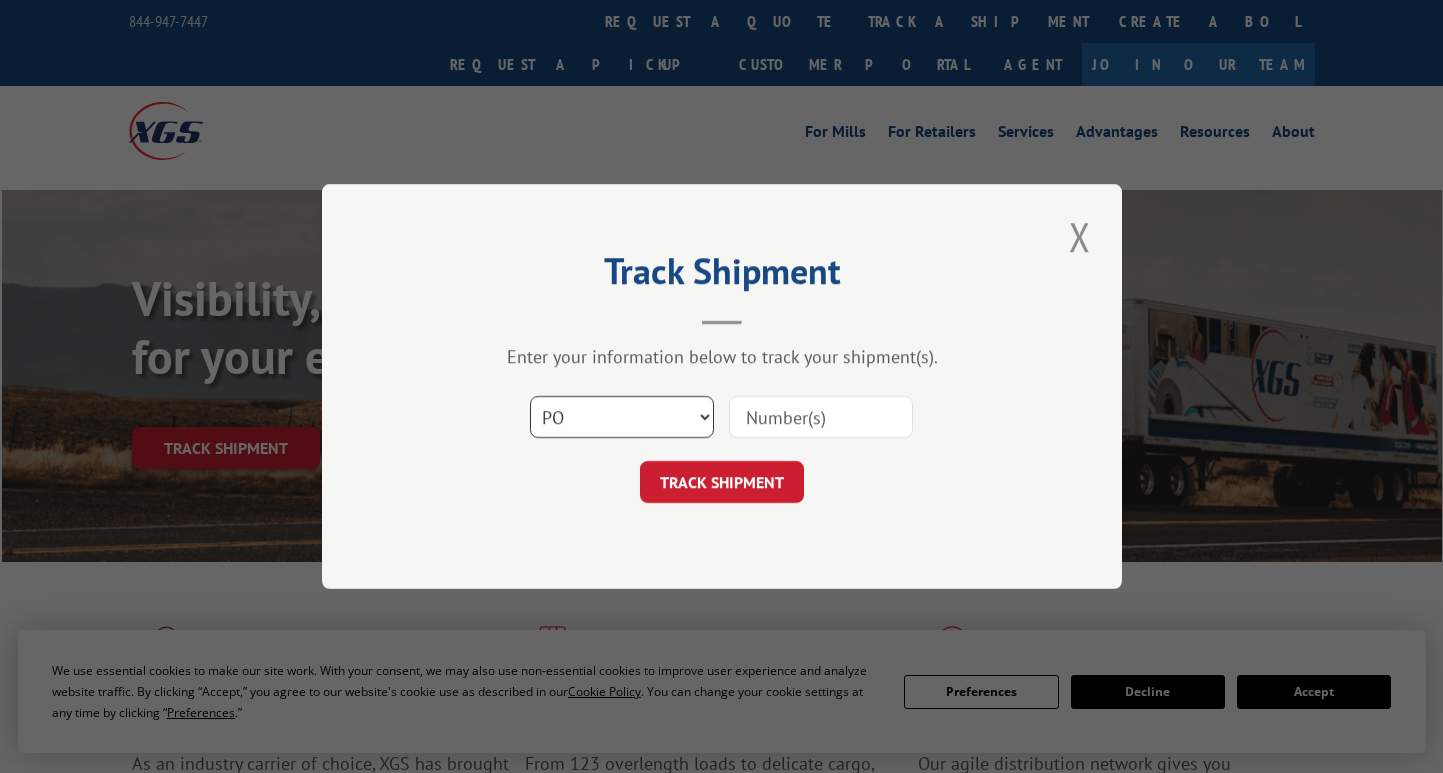 click on "Select category... Probill BOL PO" at bounding box center (622, 417) 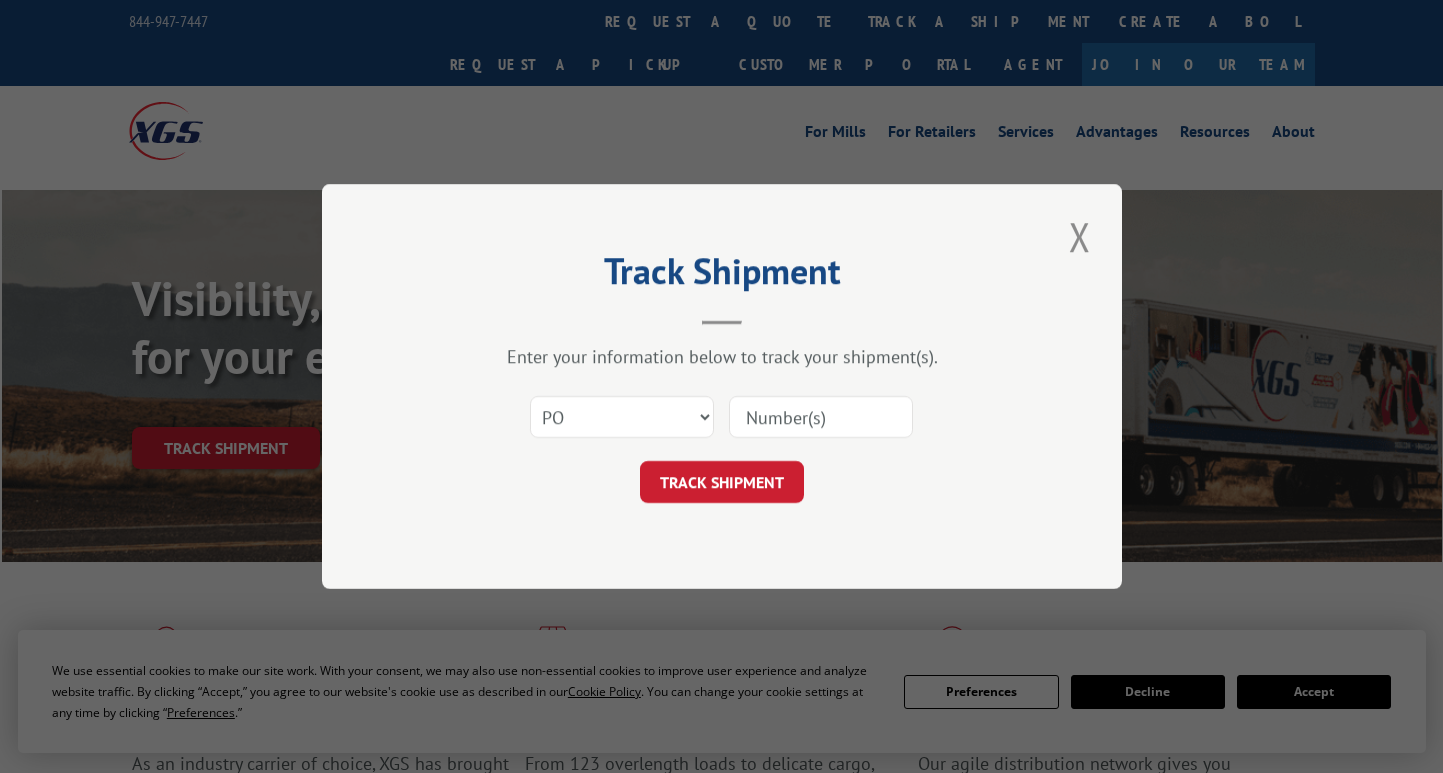 click at bounding box center (821, 417) 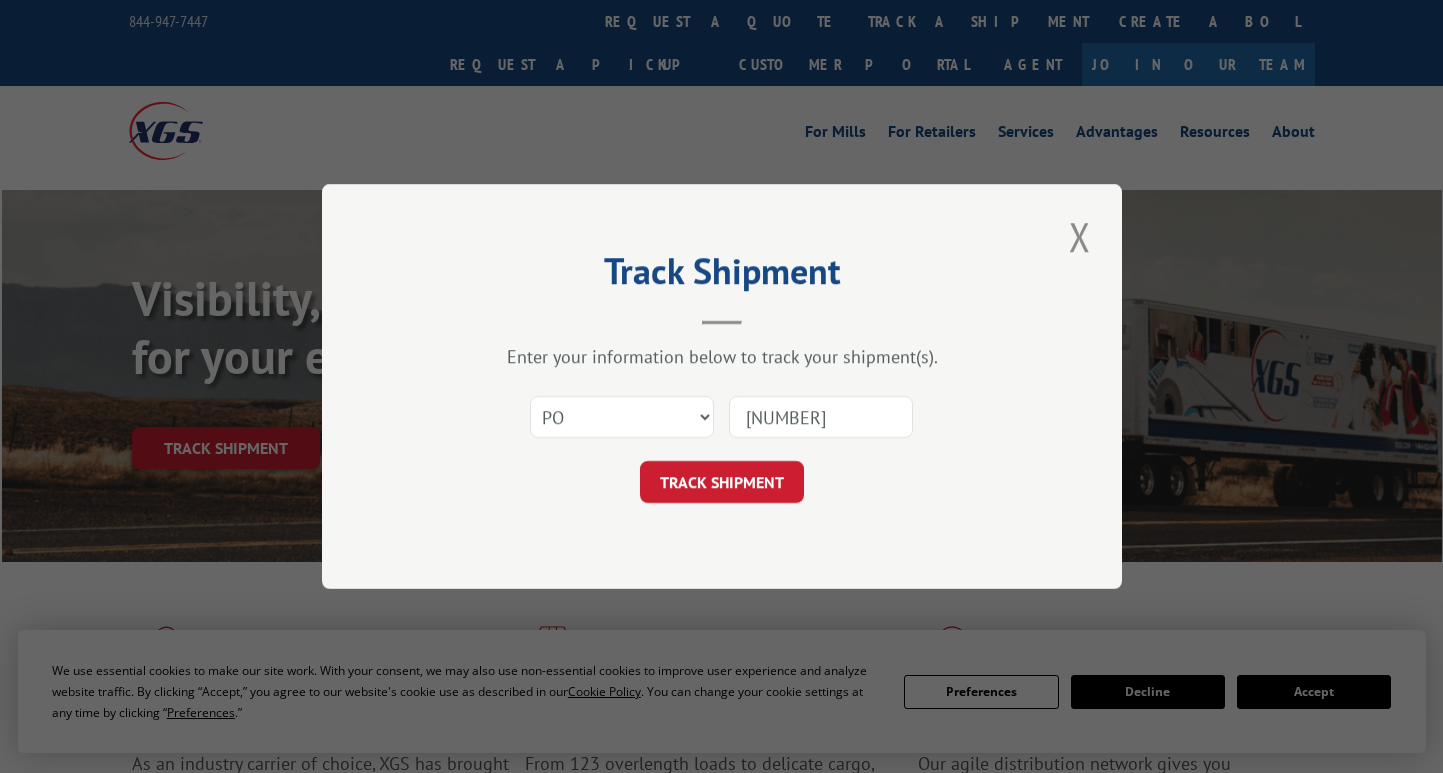 drag, startPoint x: 739, startPoint y: 498, endPoint x: 1324, endPoint y: 641, distance: 602.2242 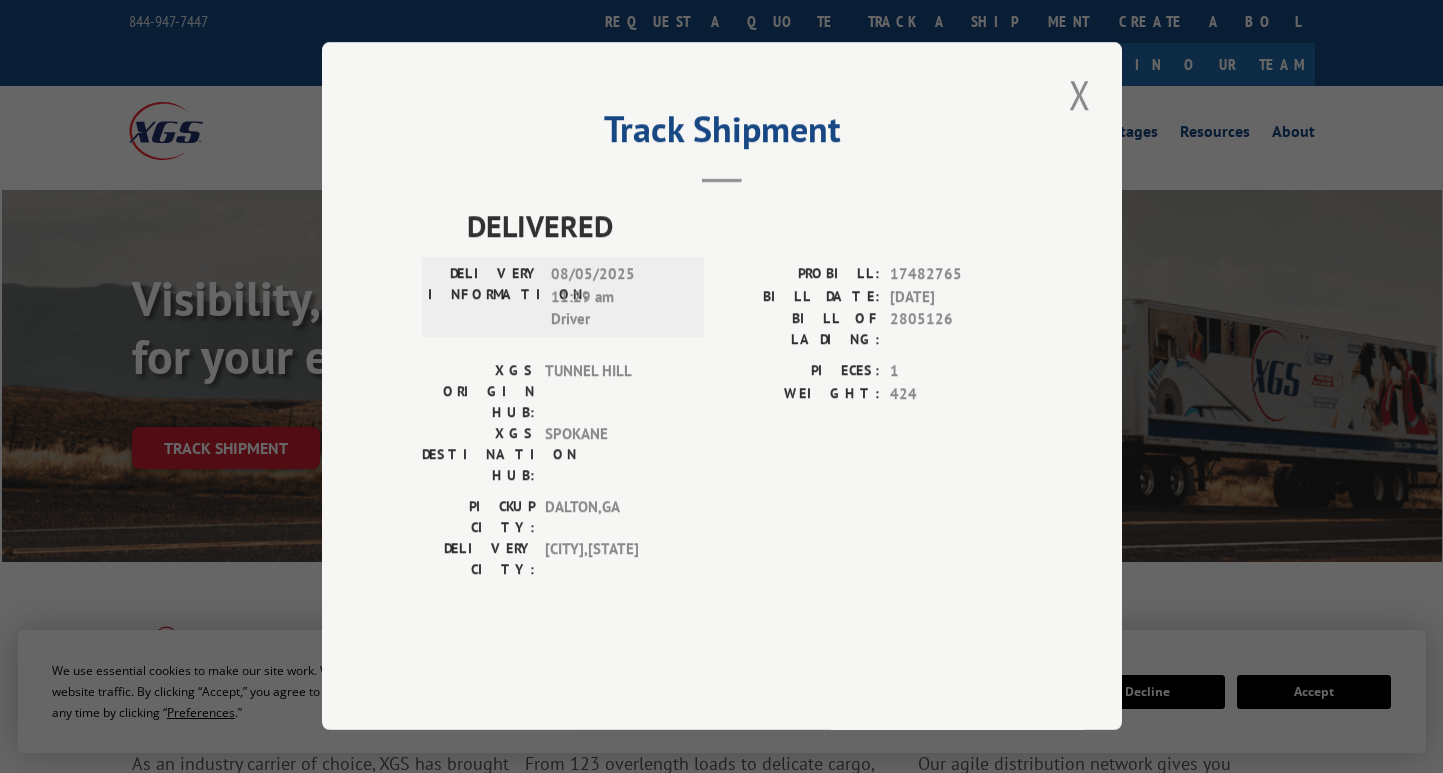 click on "Track Shipment DELIVERED DELIVERY INFORMATION: 08/05/2025 11:29 am Driver PROBILL: 17482765 BILL DATE: 07/22/2025 BILL OF LADING: 2805126 XGS ORIGIN HUB: TUNNEL HILL XGS DESTINATION HUB: SPOKANE PIECES: 1 WEIGHT: 424 PICKUP CITY: DALTON ,  GA DELIVERY CITY: HELENA ,  MT" at bounding box center (721, 386) 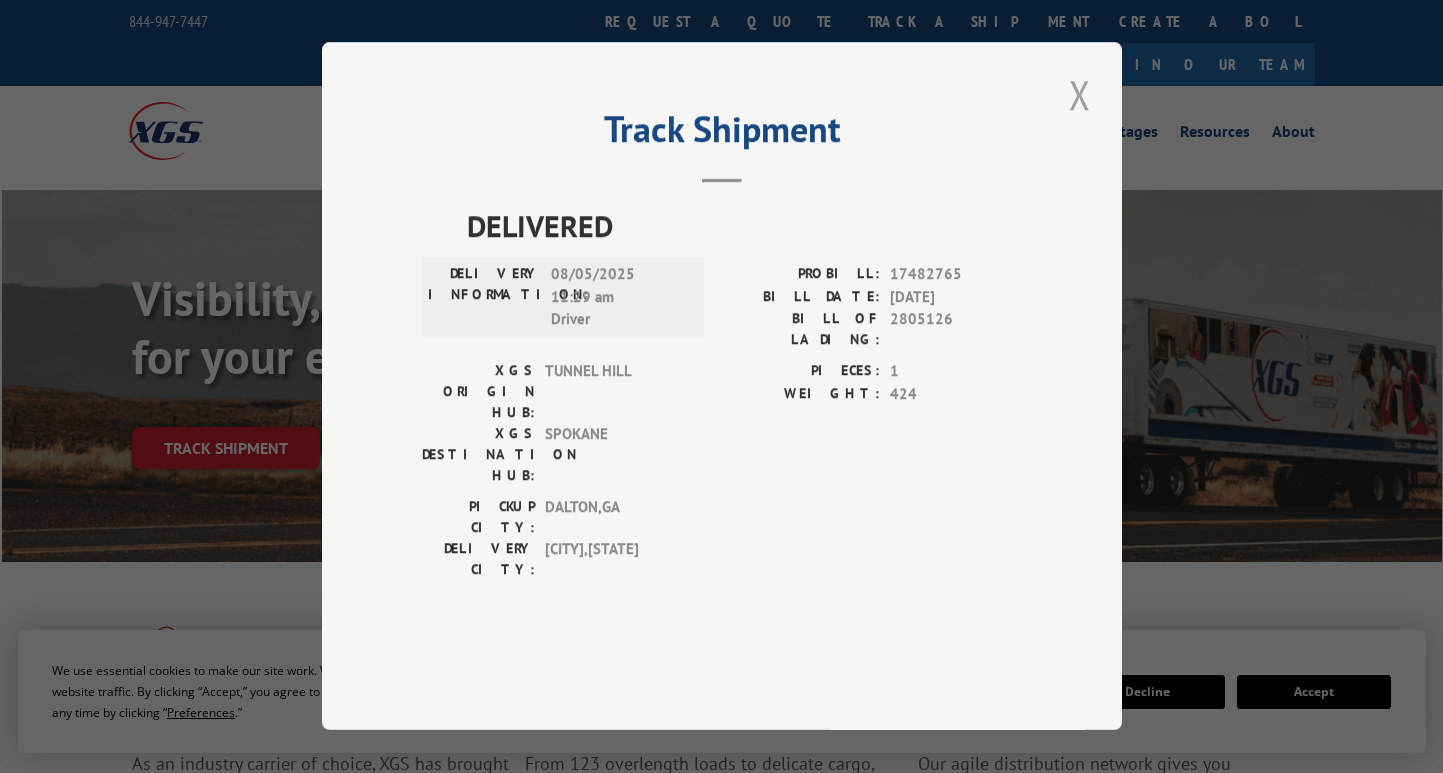 click at bounding box center (1080, 94) 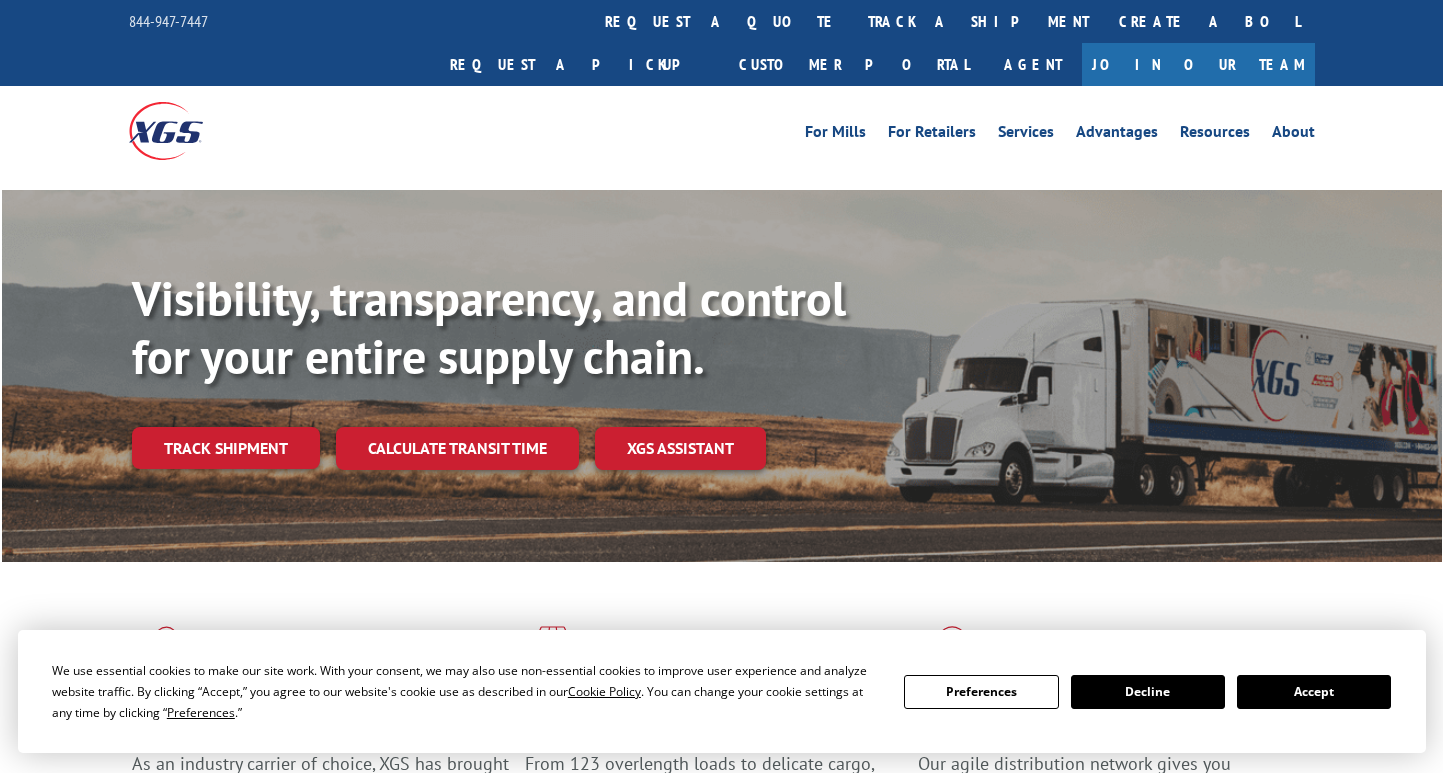 click on "Accept" at bounding box center (1314, 692) 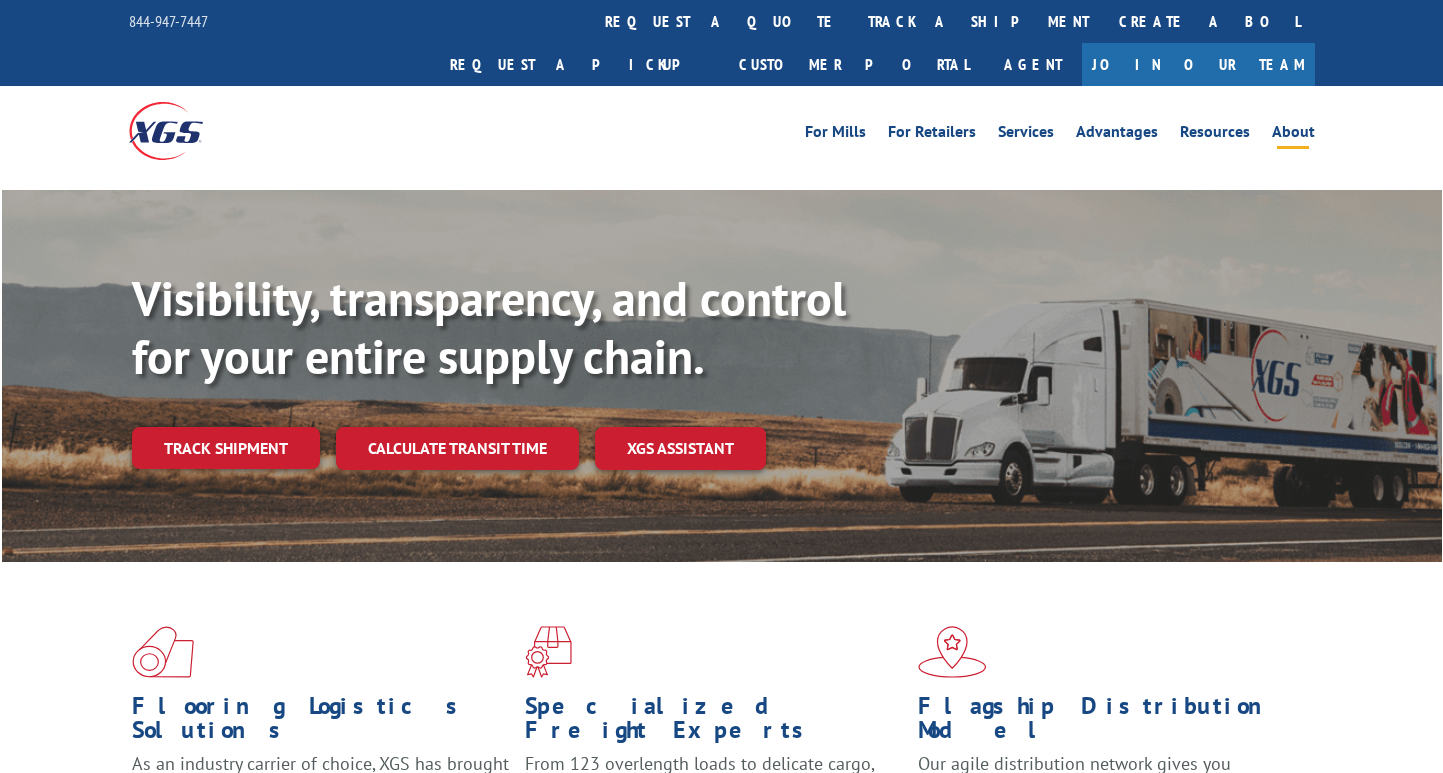 click on "About" at bounding box center (1293, 135) 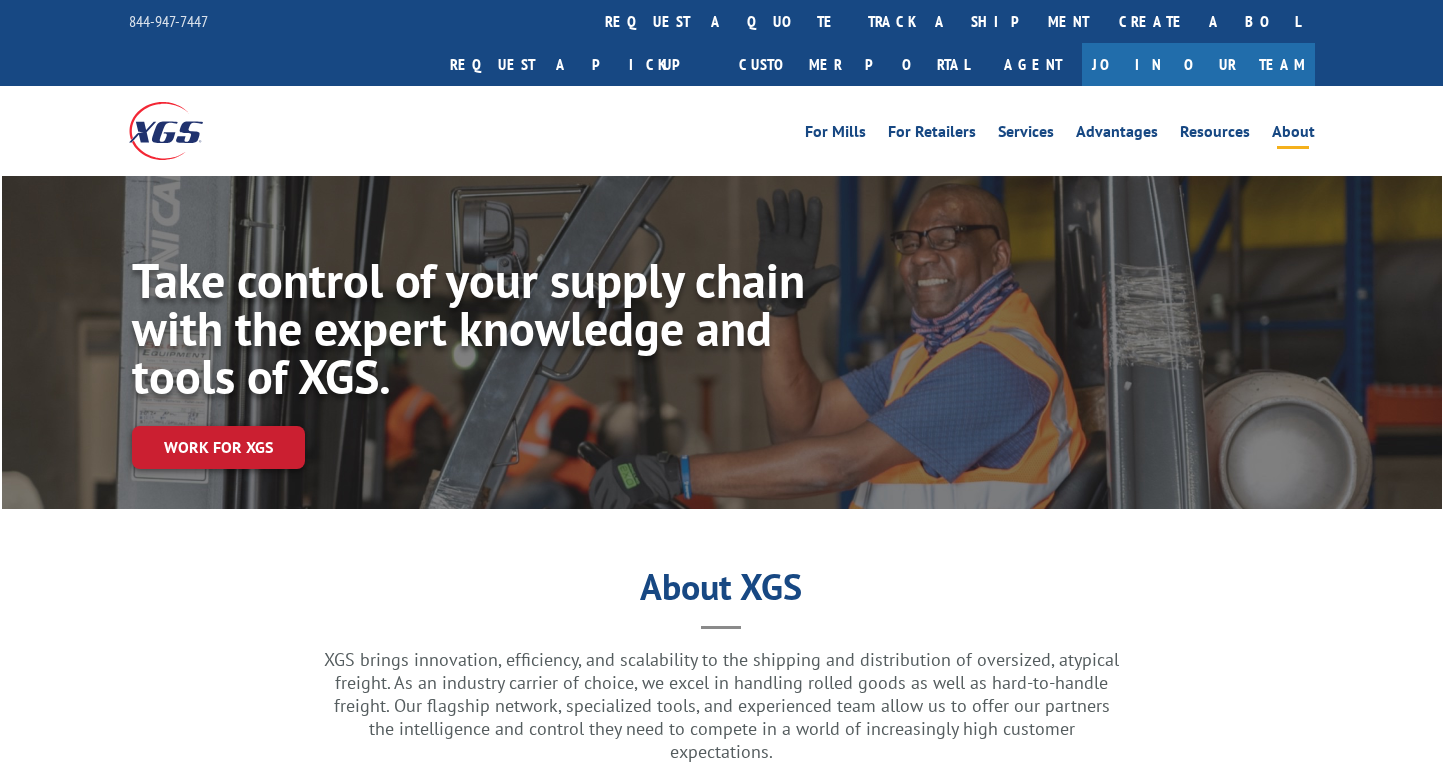 scroll, scrollTop: 0, scrollLeft: 0, axis: both 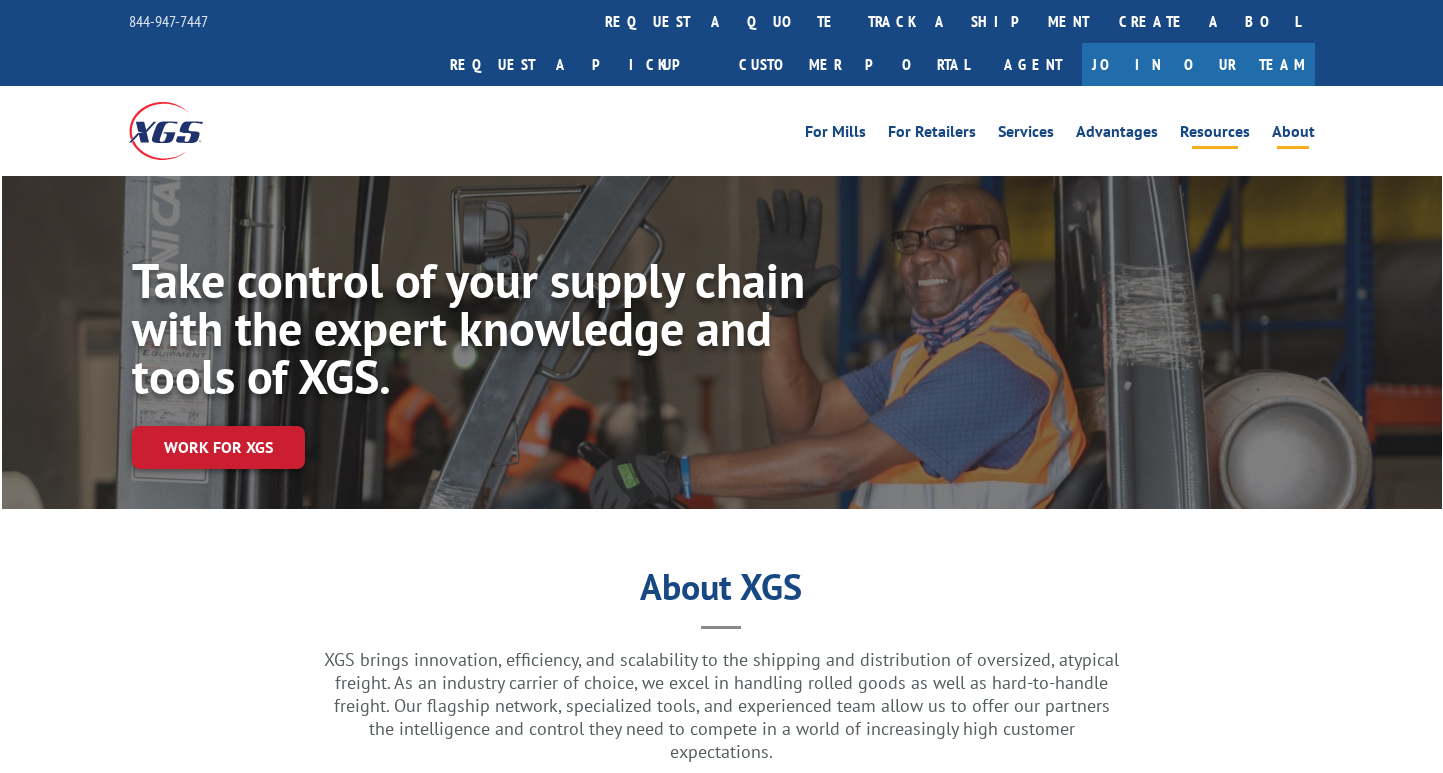 click on "Resources" at bounding box center (1215, 135) 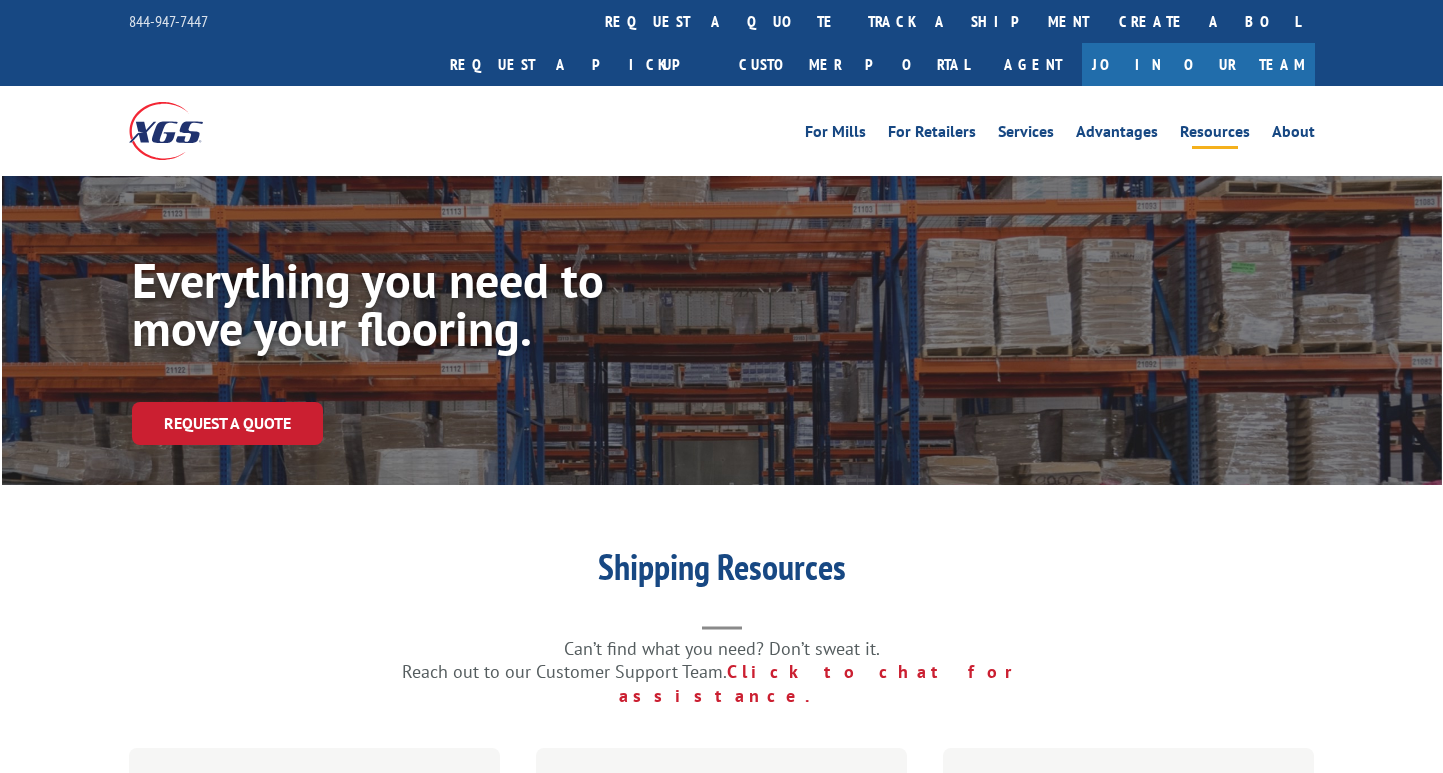 scroll, scrollTop: 0, scrollLeft: 0, axis: both 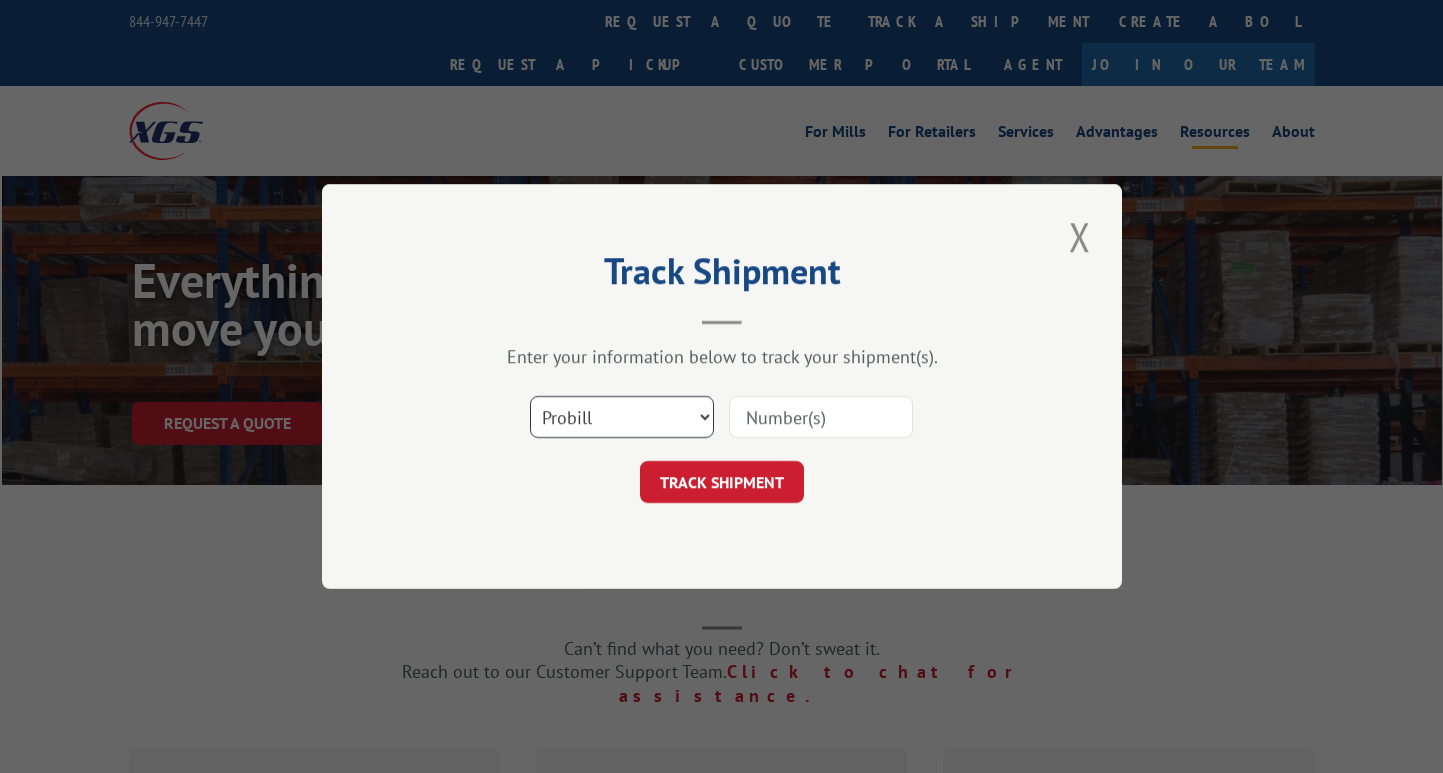 click on "Select category... Probill BOL PO" at bounding box center [622, 417] 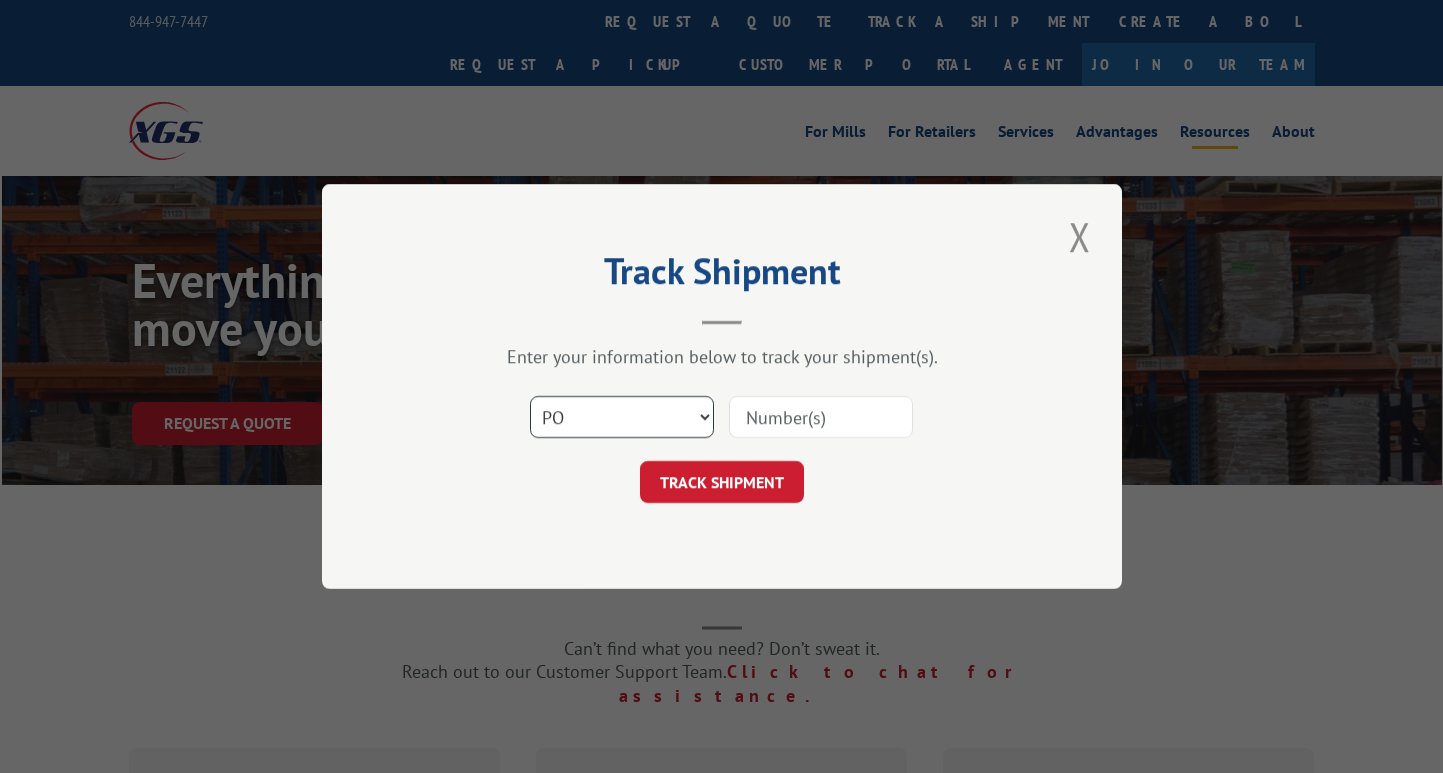 click on "Select category... Probill BOL PO" at bounding box center [622, 417] 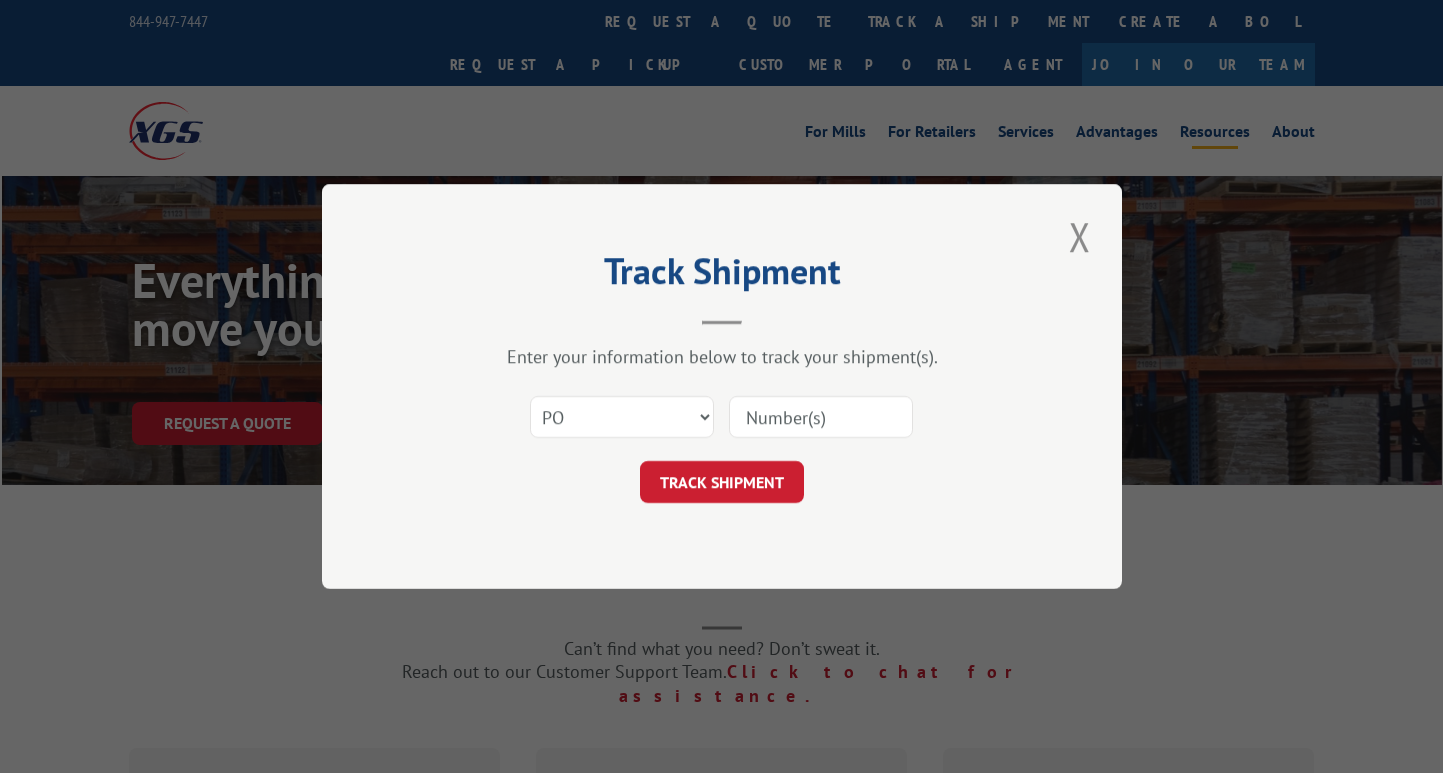 click at bounding box center [821, 417] 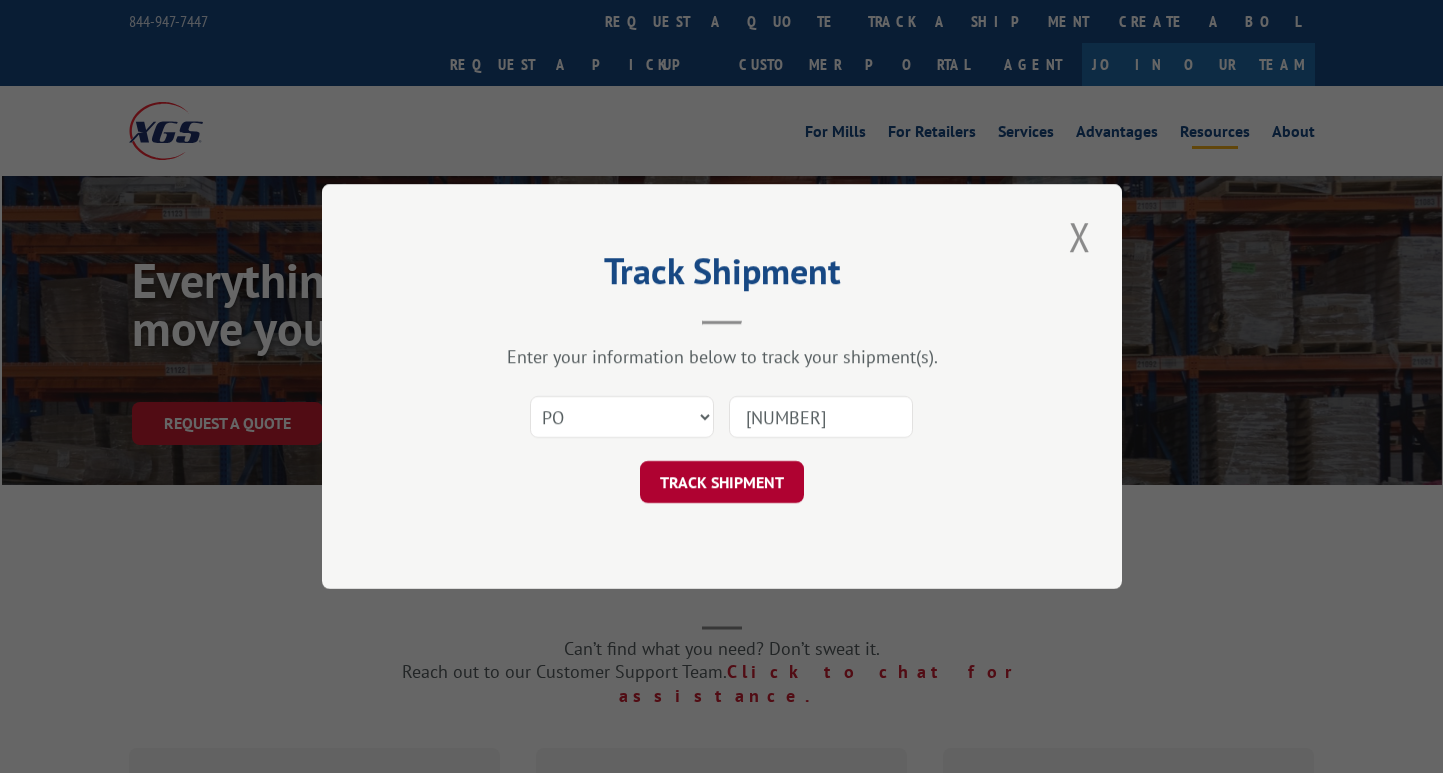 click on "TRACK SHIPMENT" at bounding box center (722, 482) 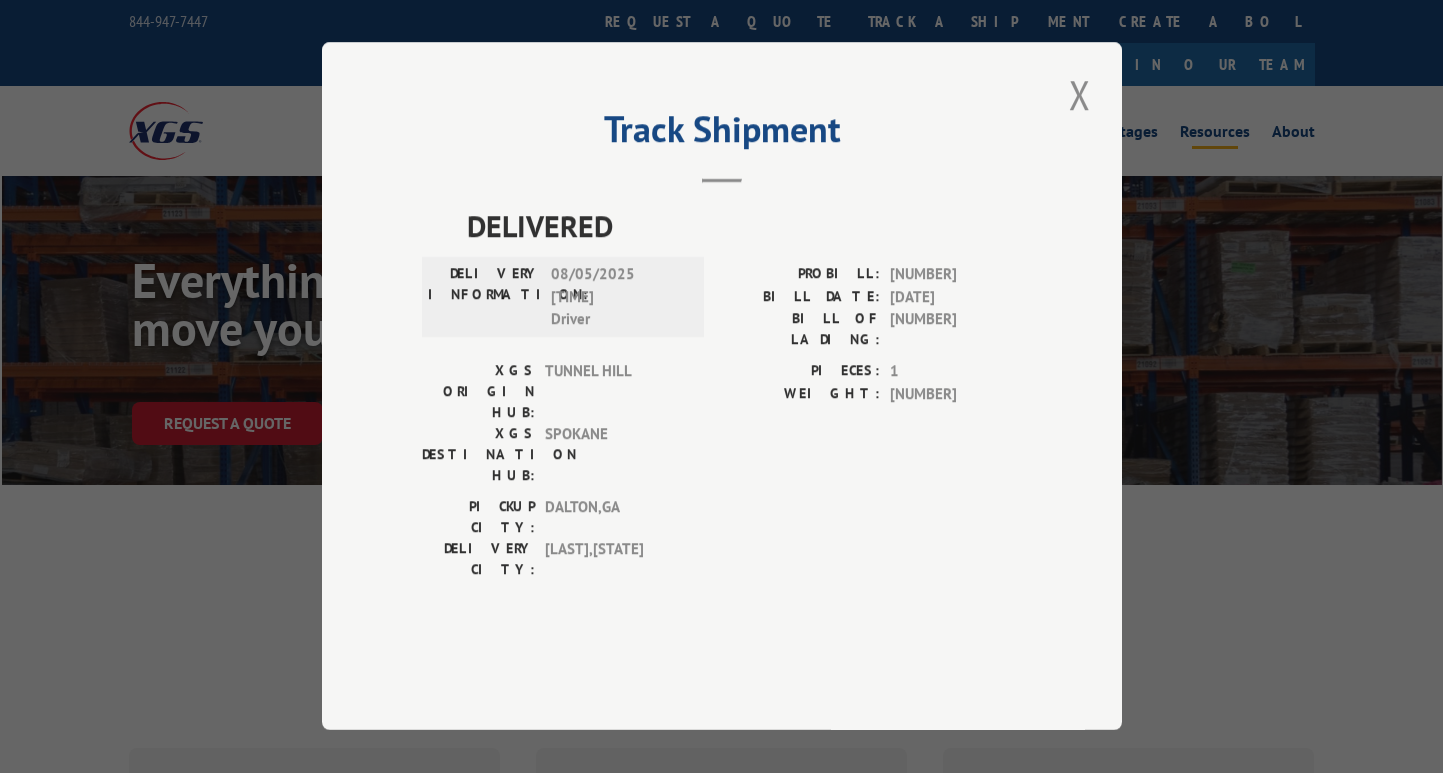 drag, startPoint x: 1095, startPoint y: 153, endPoint x: 946, endPoint y: 19, distance: 200.39212 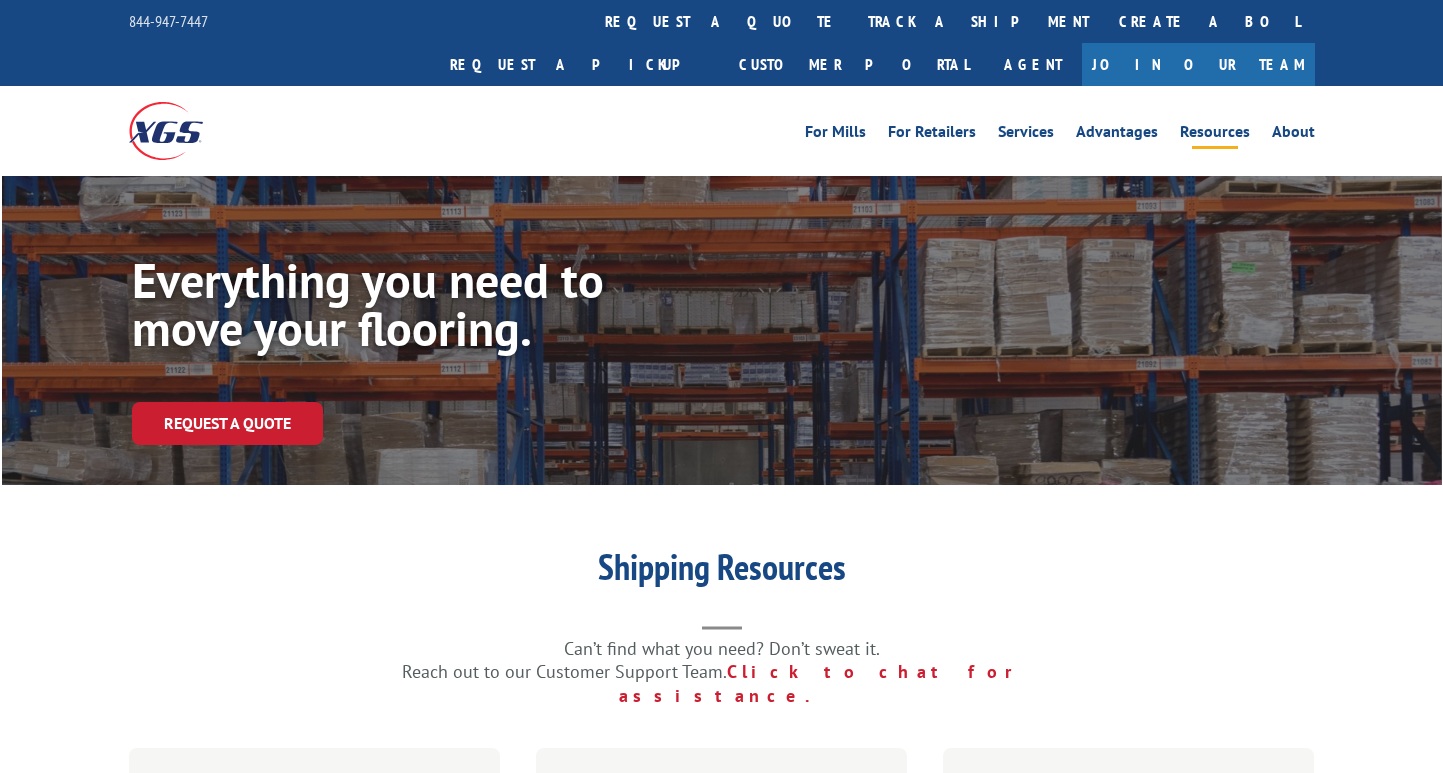click on "Shipping Resources
Can’t find what you need? Don’t sweat it. Reach out to our Customer Support Team.  Click to chat for assistance.
Freight Tracker
Track and trace your order throughout its journey. SMS notifications available.
Track Your Freight >
Distribution Map
Calculate transit time for your shipment anywhere in our network.
See the Map >
BoL Generator
Complete the following form  and easily generate your  Bill of Lading.
Create BoL >
Customer Portal" at bounding box center (721, 1148) 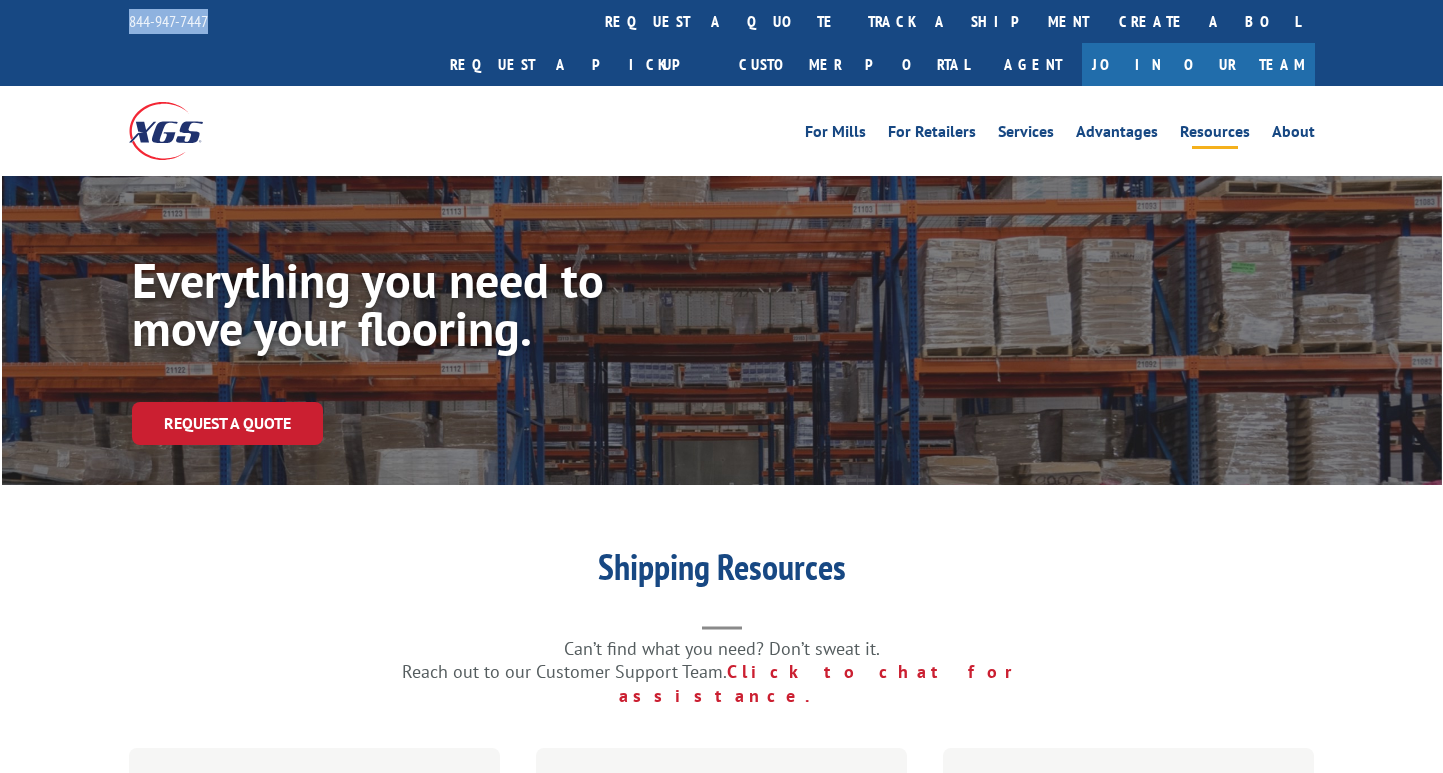 drag, startPoint x: 215, startPoint y: 22, endPoint x: 116, endPoint y: 25, distance: 99.04544 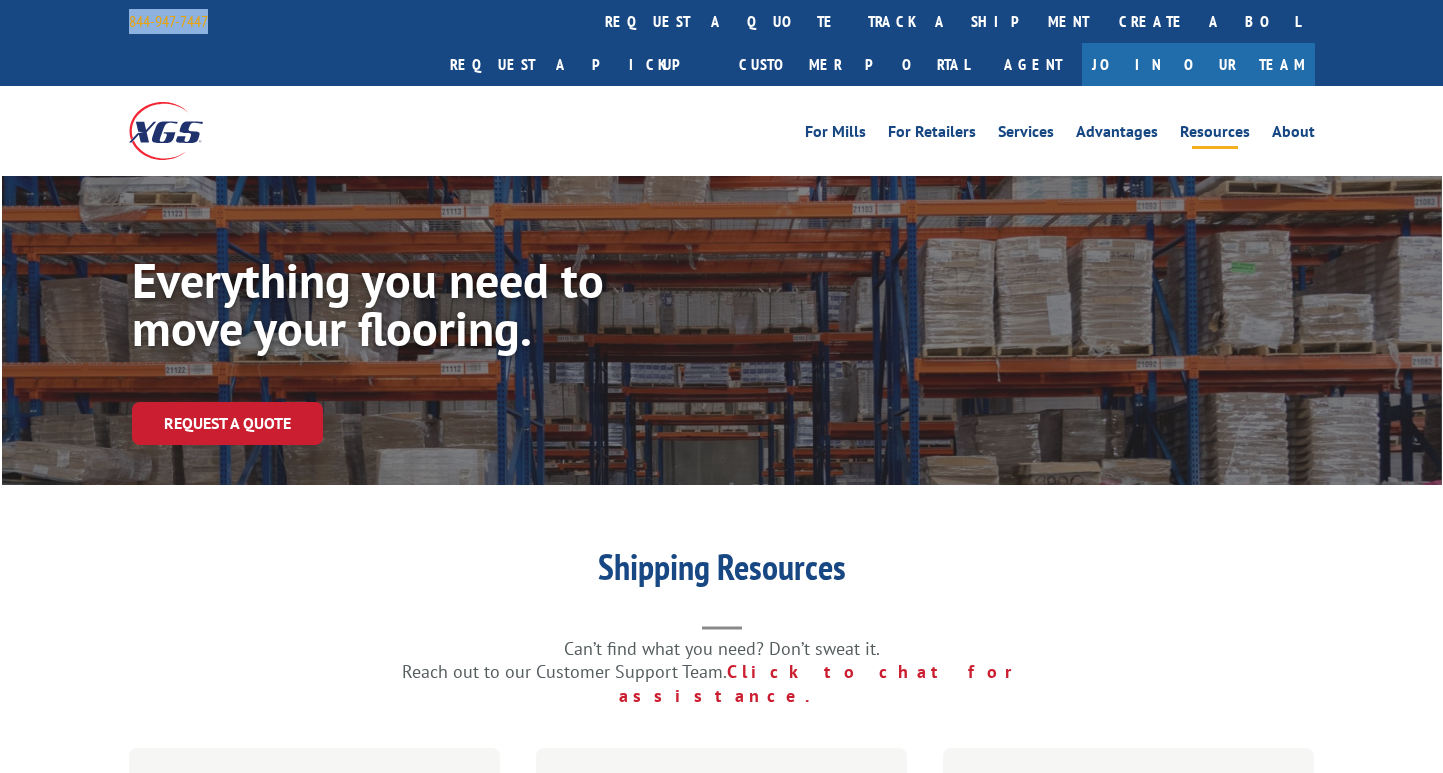 copy on "844-947-7447" 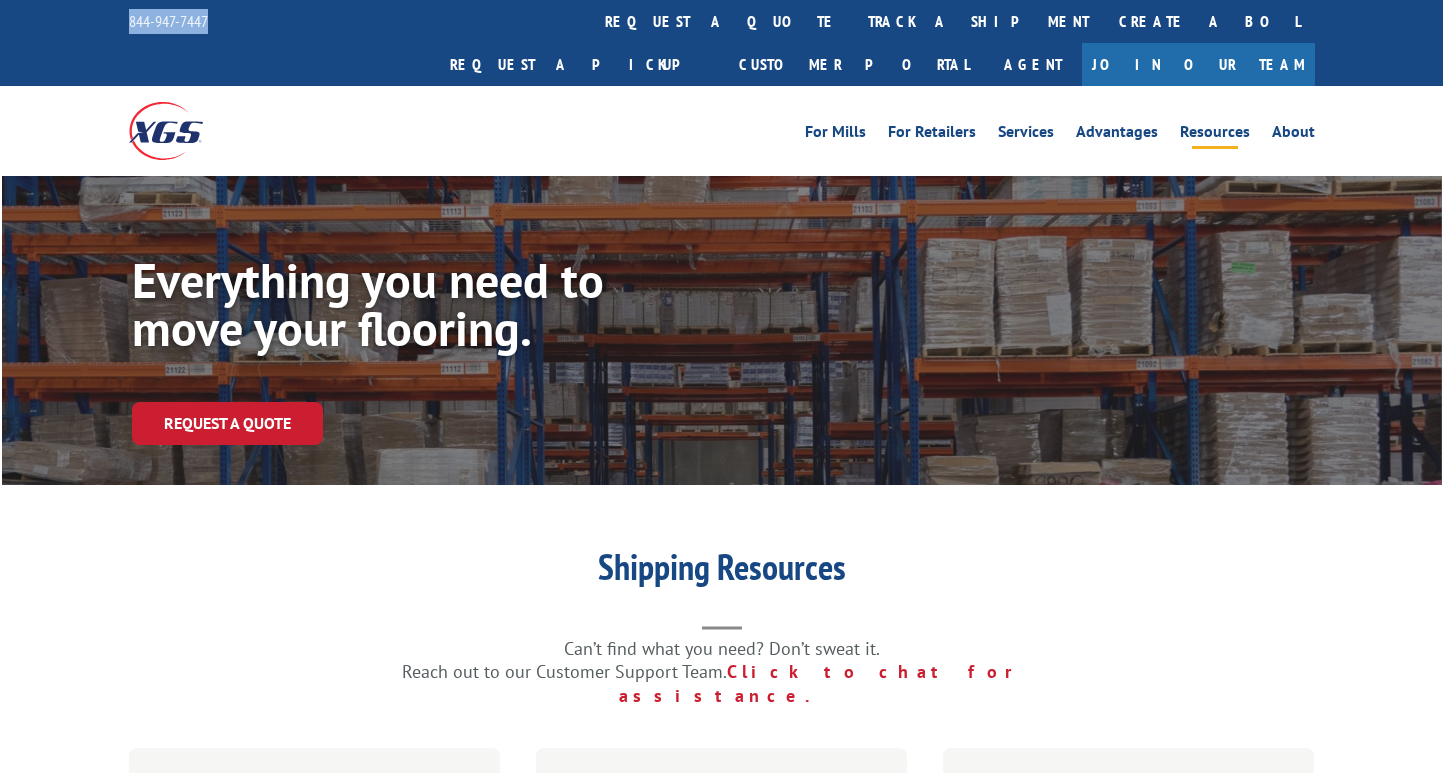 click on "Shipping Resources
Can’t find what you need? Don’t sweat it. Reach out to our Customer Support Team.  Click to chat for assistance.
Freight Tracker
Track and trace your order throughout its journey. SMS notifications available.
Track Your Freight >
Distribution Map
Calculate transit time for your shipment anywhere in our network.
See the Map >
BoL Generator
Complete the following form  and easily generate your  Bill of Lading.
Create BoL >
Customer Portal" at bounding box center [721, 1148] 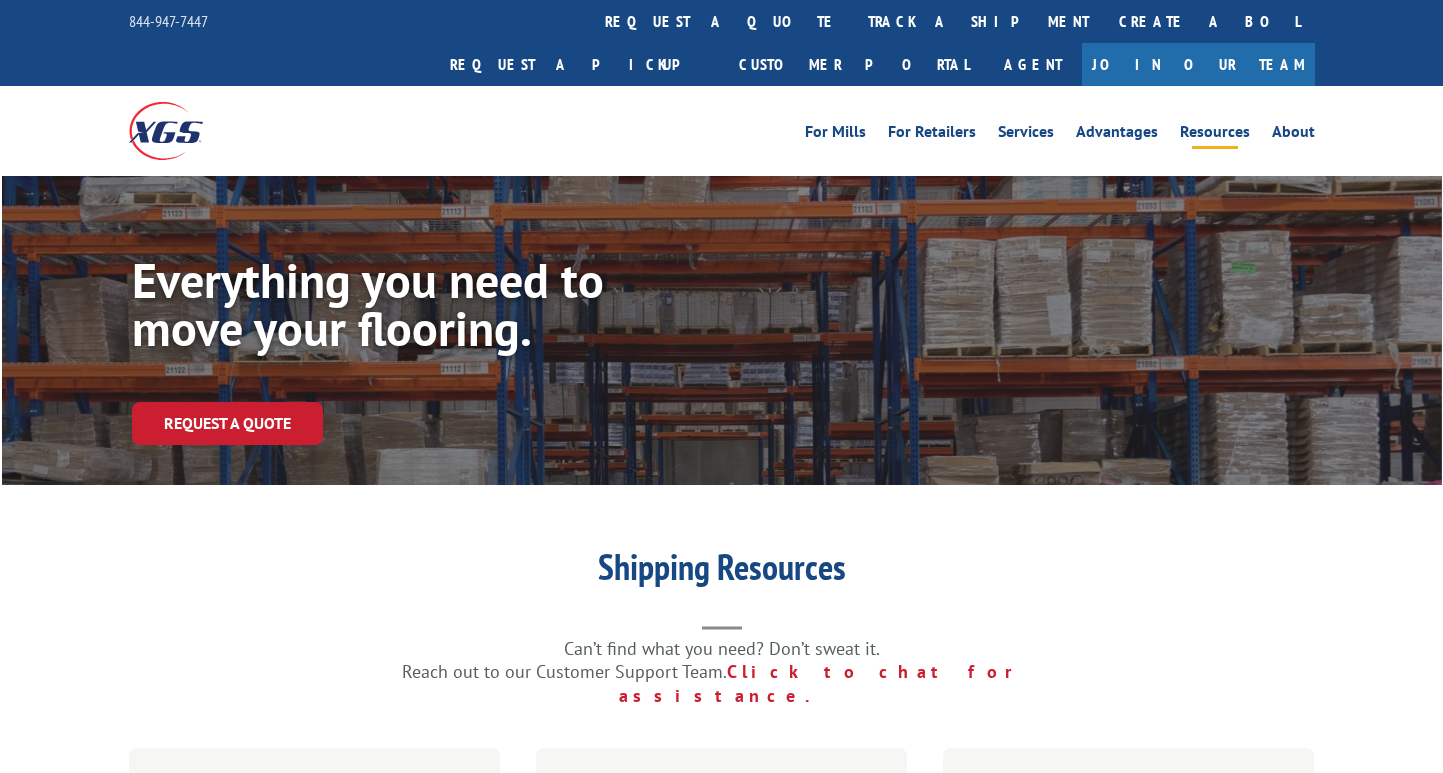 click on "track a shipment" at bounding box center [978, 21] 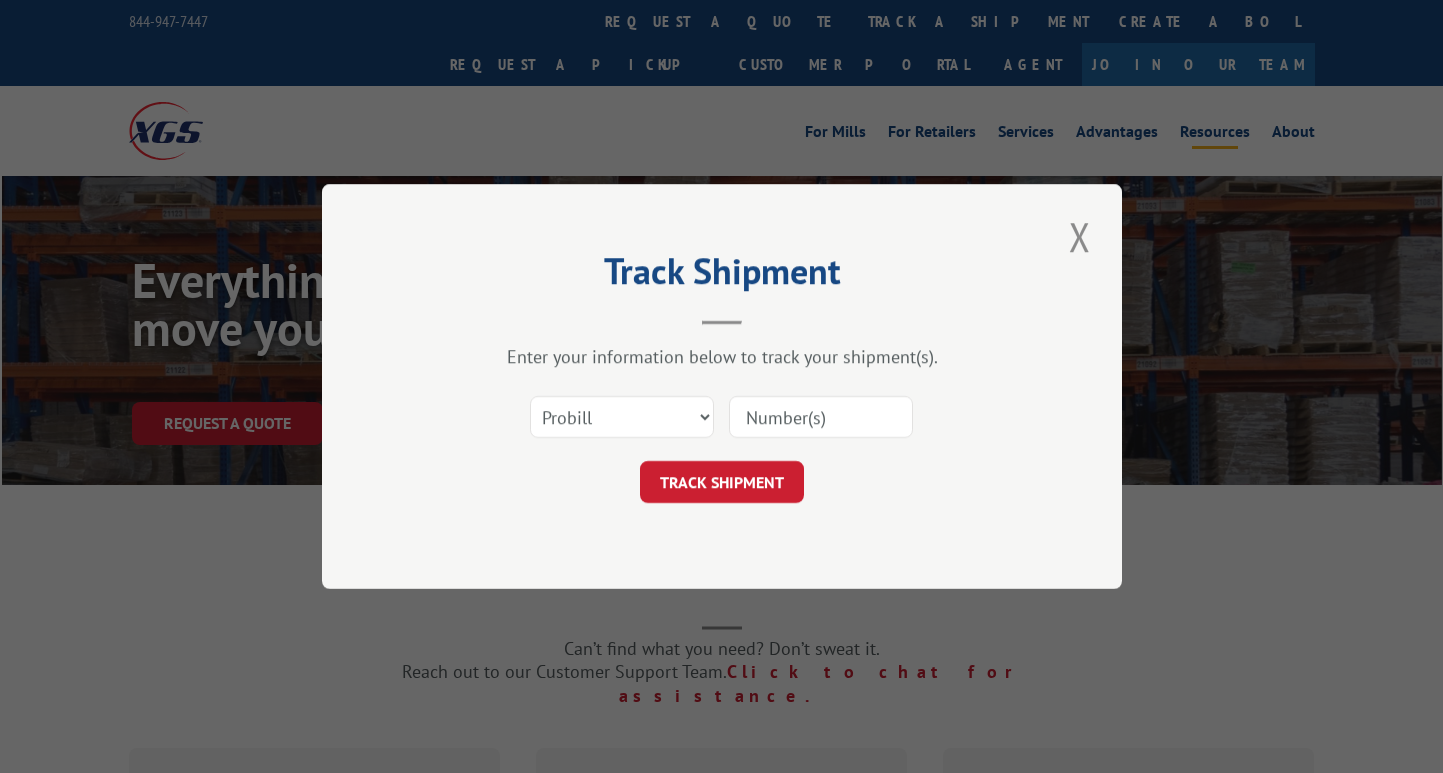 type 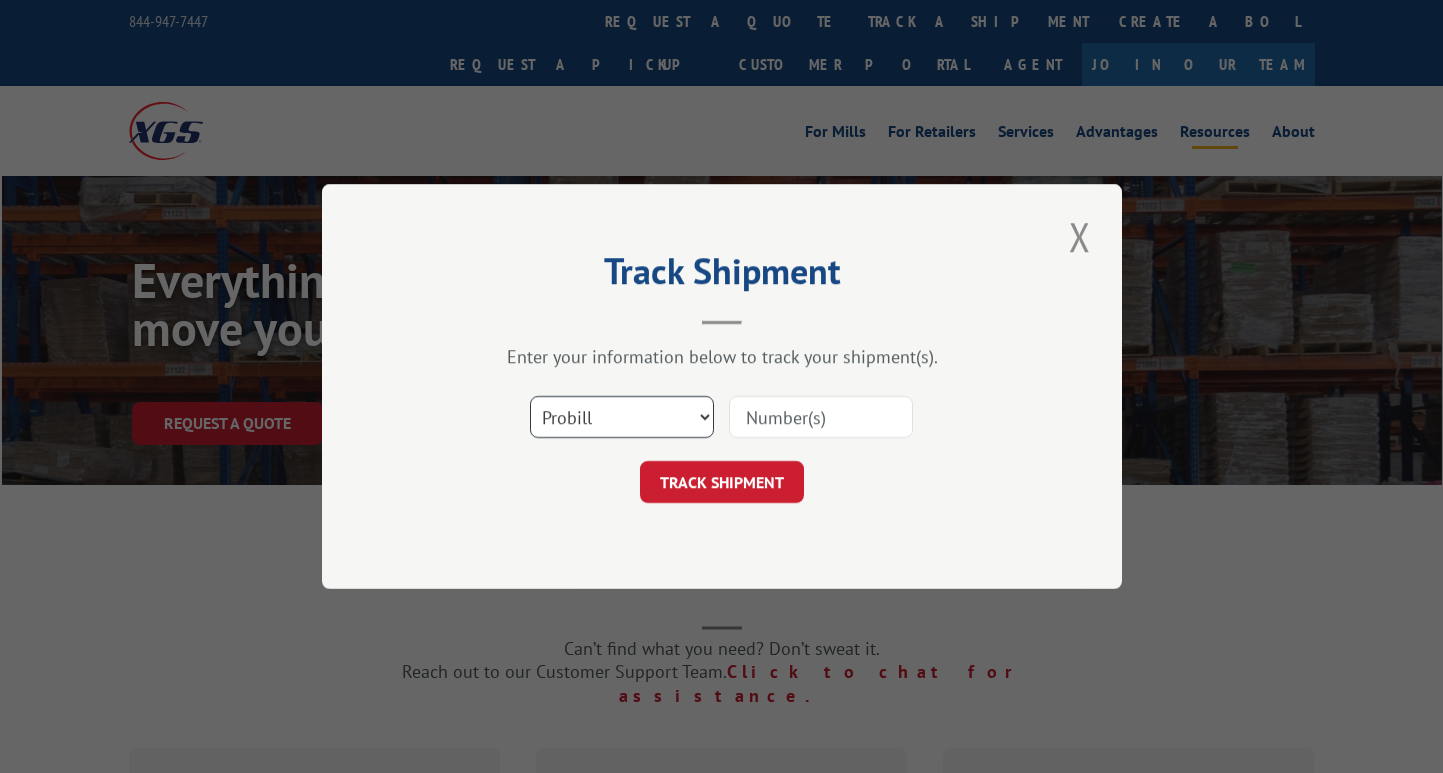 drag, startPoint x: 694, startPoint y: 417, endPoint x: 683, endPoint y: 422, distance: 12.083046 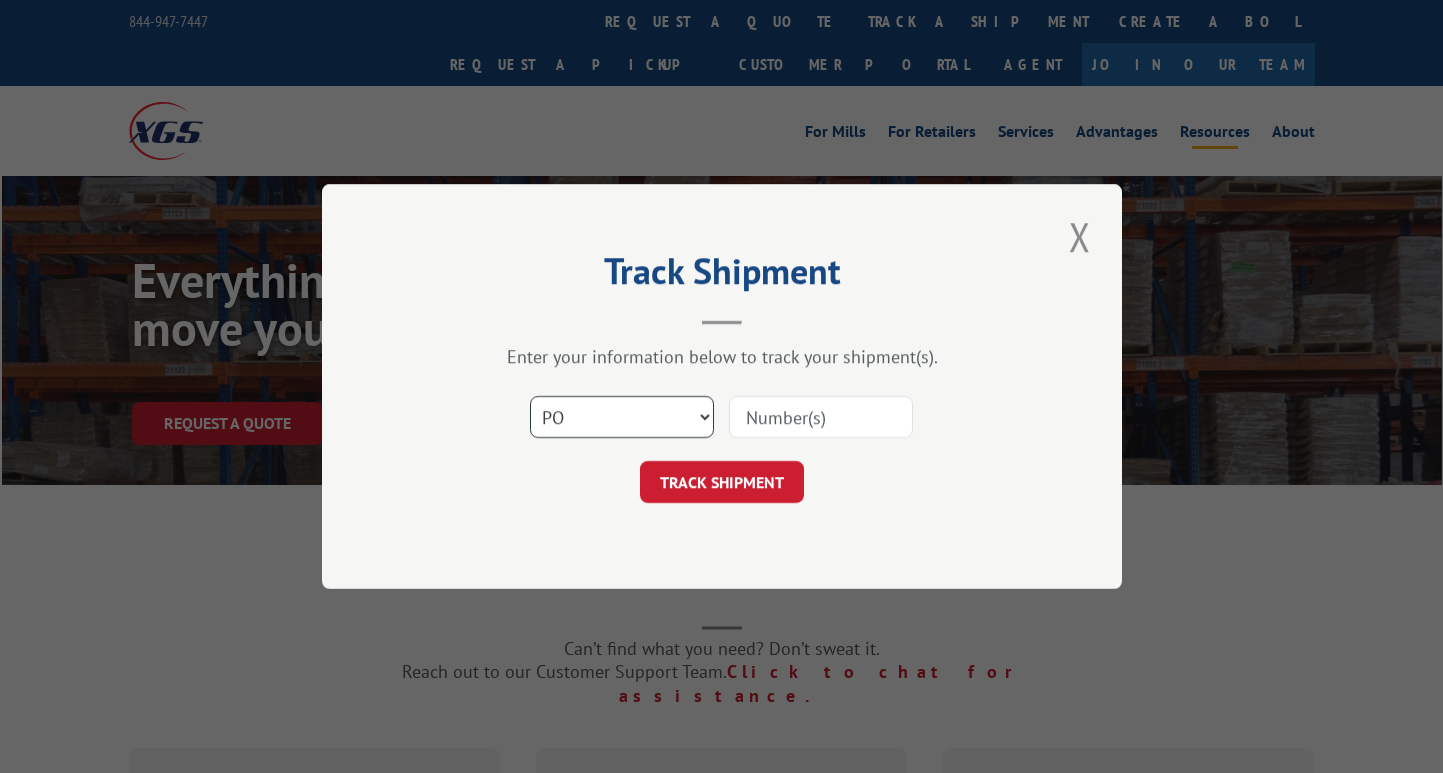 click on "Select category... Probill BOL PO" at bounding box center (622, 417) 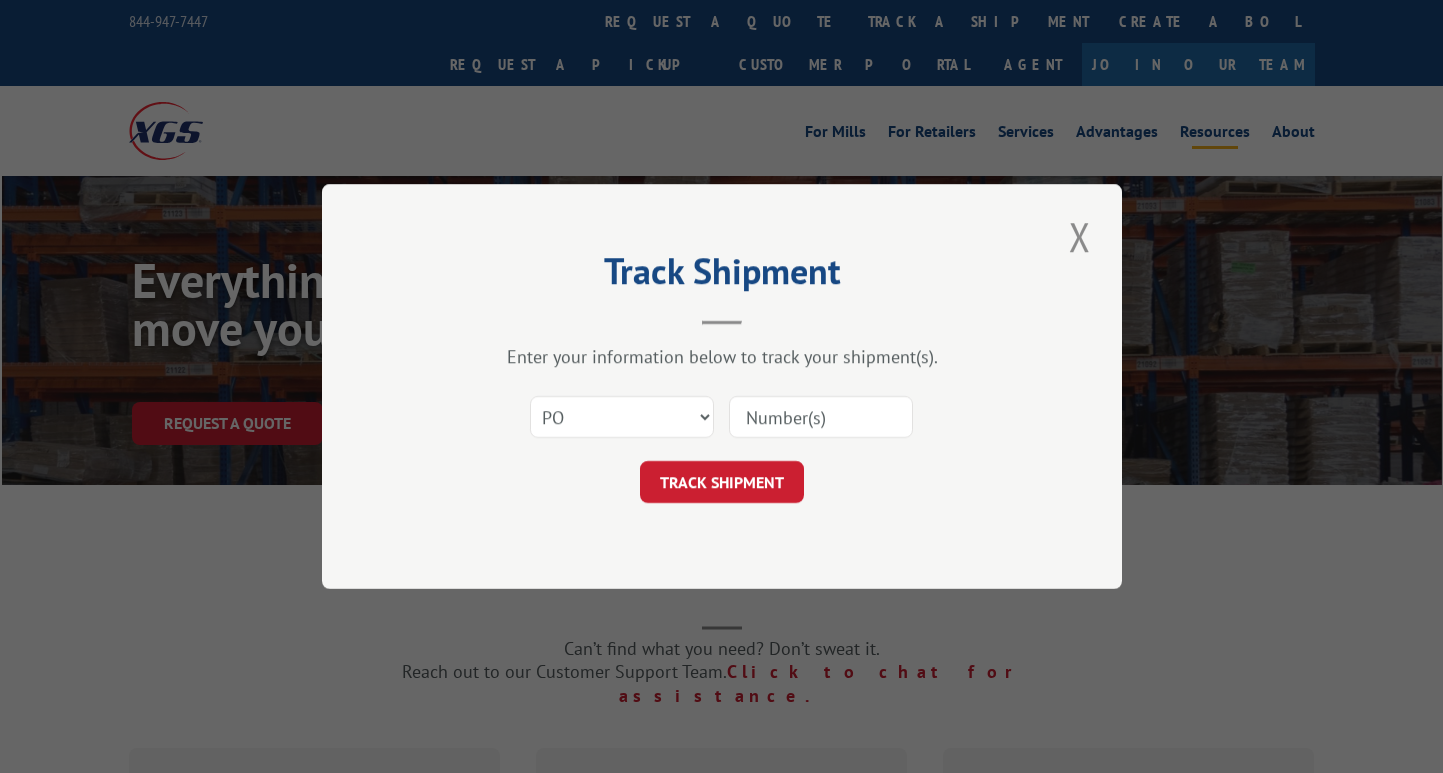 click at bounding box center [821, 417] 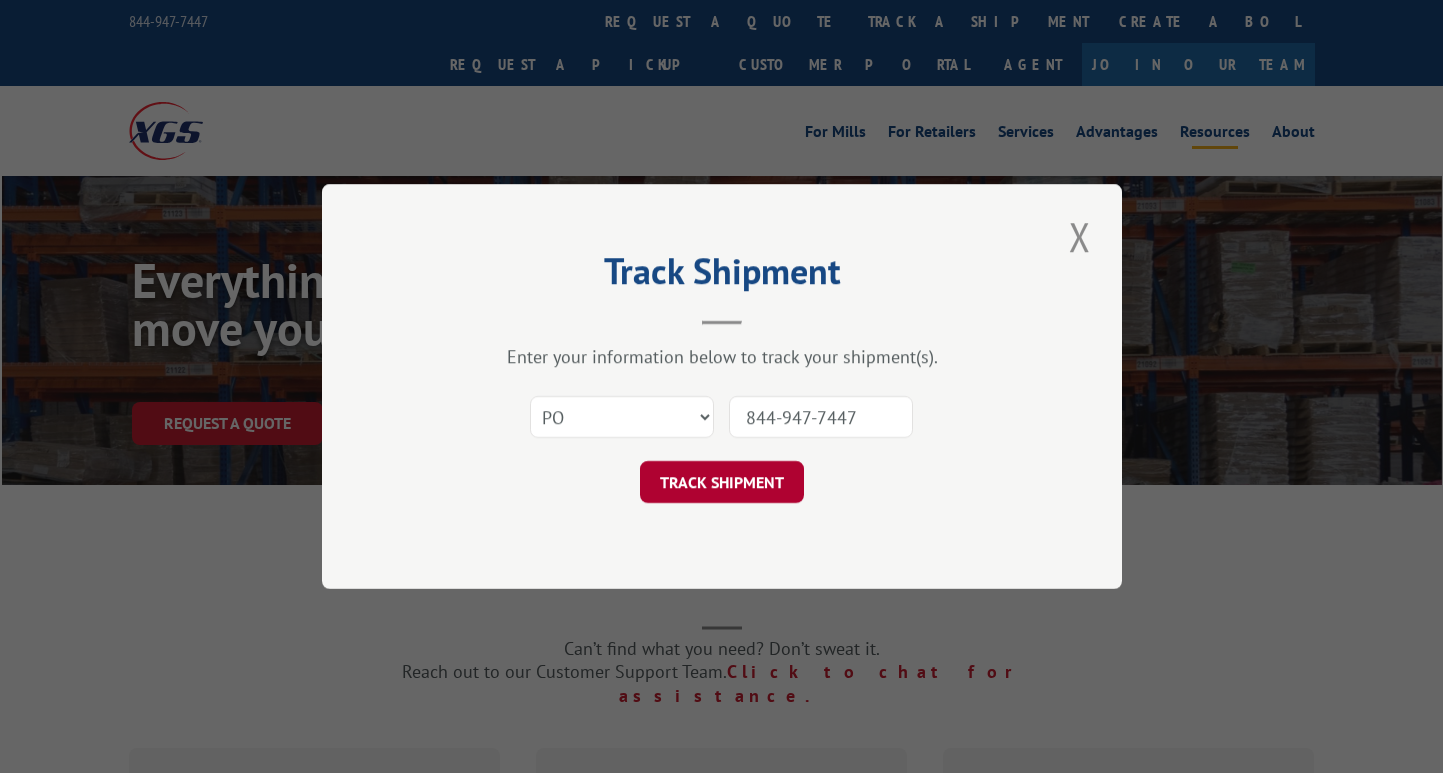 click on "TRACK SHIPMENT" at bounding box center [722, 482] 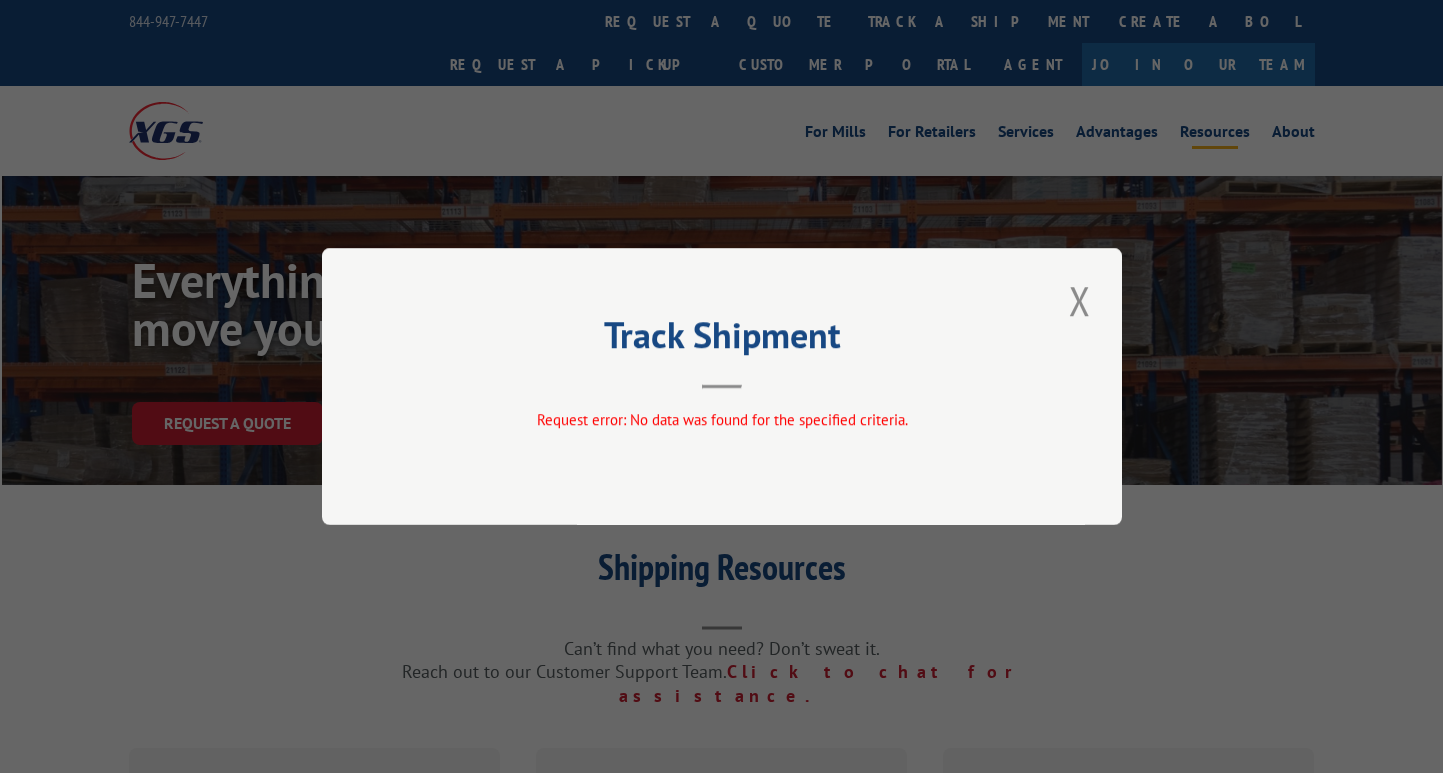 drag, startPoint x: 1088, startPoint y: 292, endPoint x: 854, endPoint y: 339, distance: 238.67342 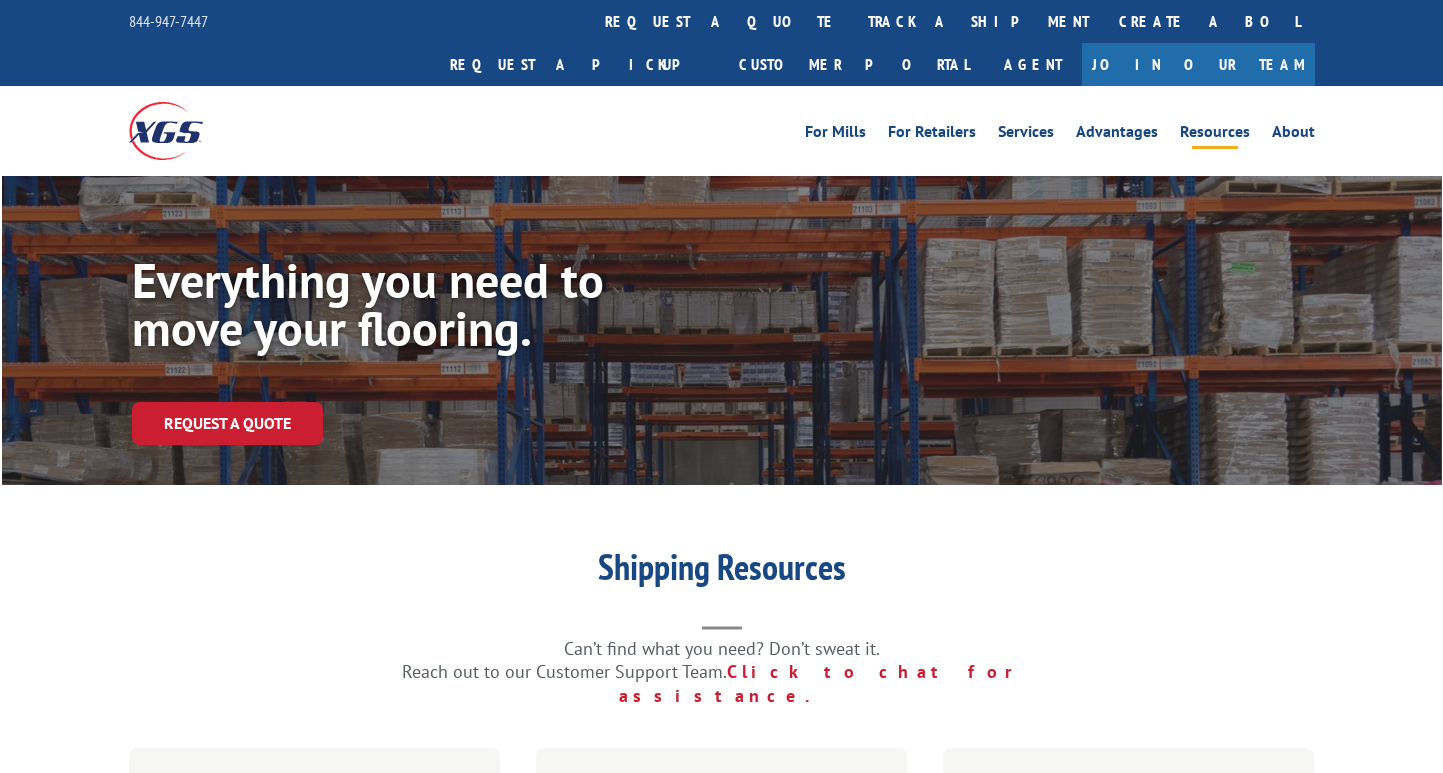 click on "track a shipment" at bounding box center [978, 21] 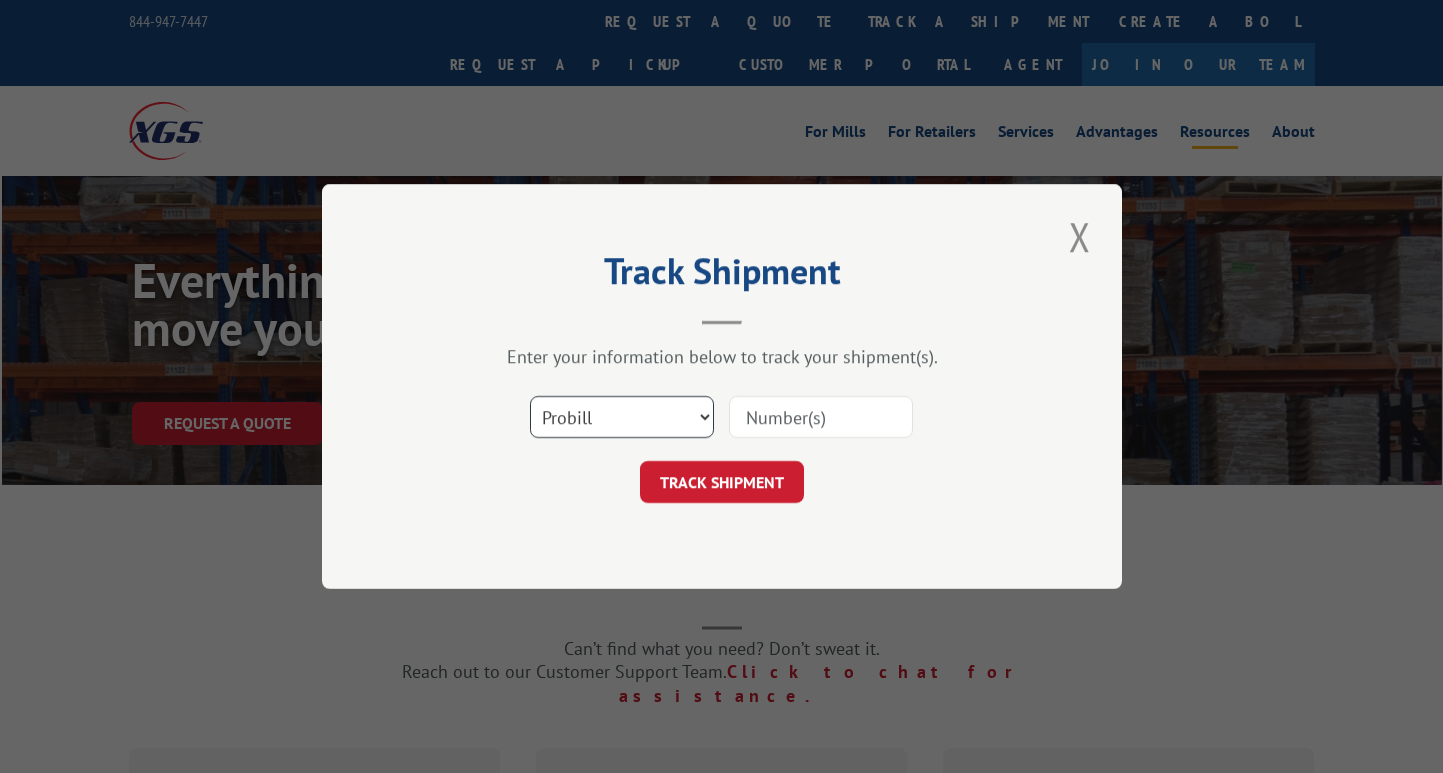 click on "Select category... Probill BOL PO" at bounding box center [622, 417] 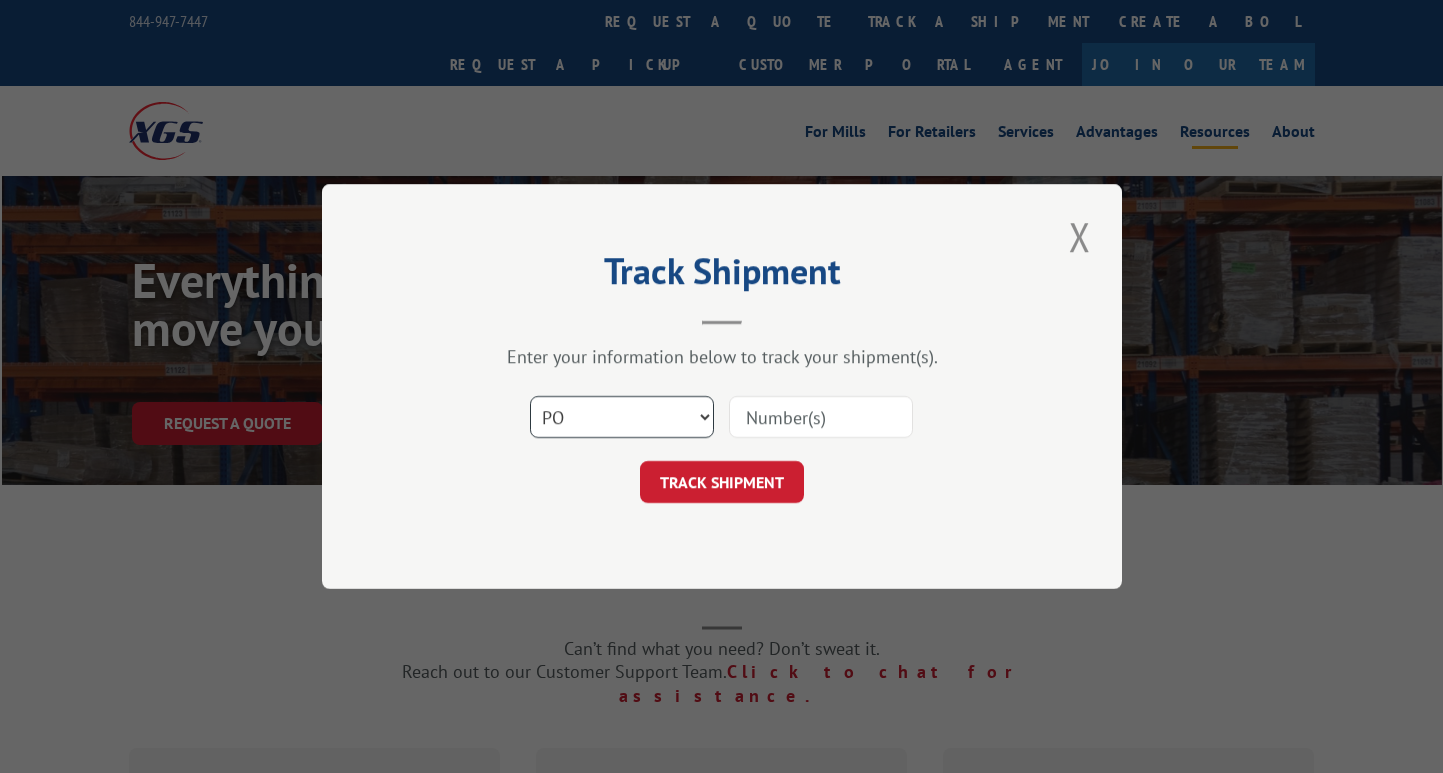 click on "Select category... Probill BOL PO" at bounding box center (622, 417) 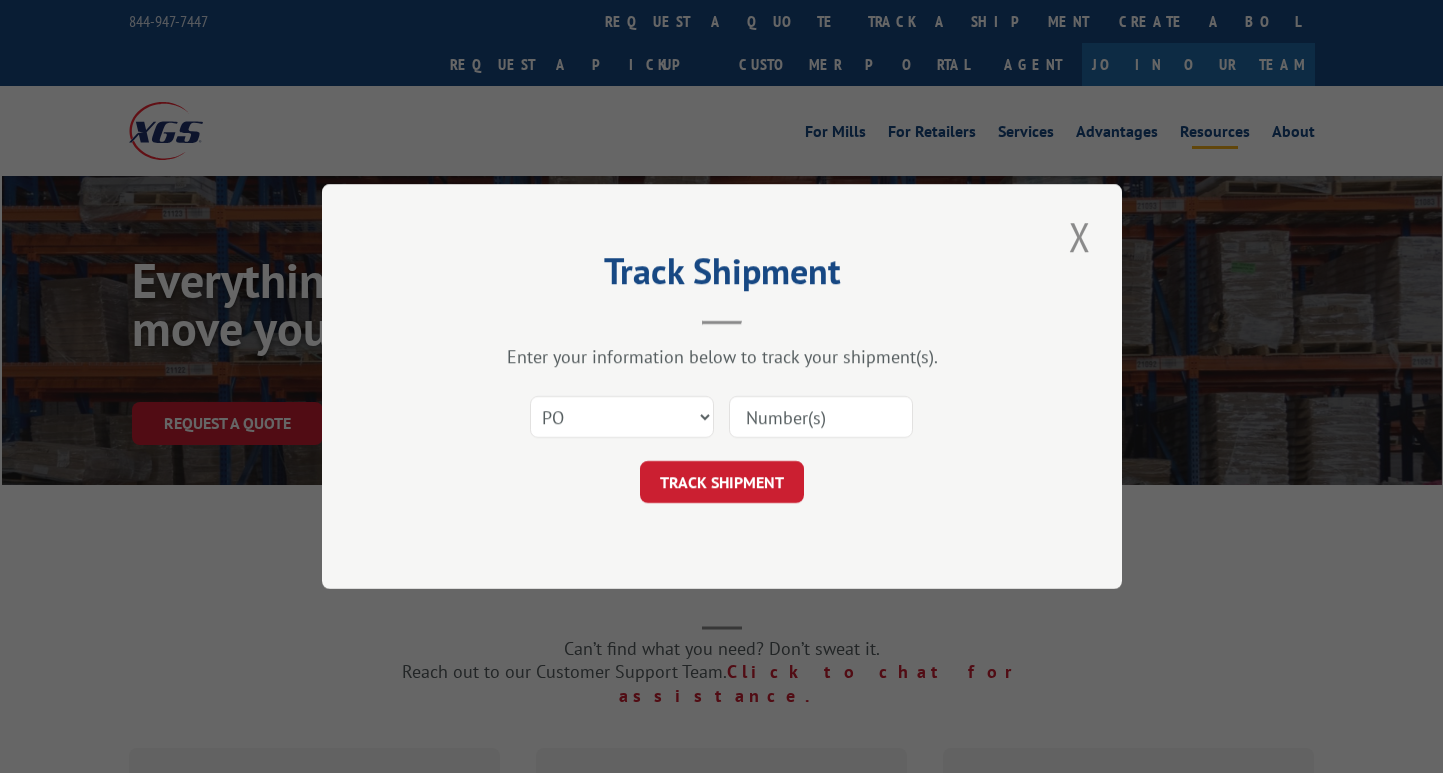 click at bounding box center [821, 417] 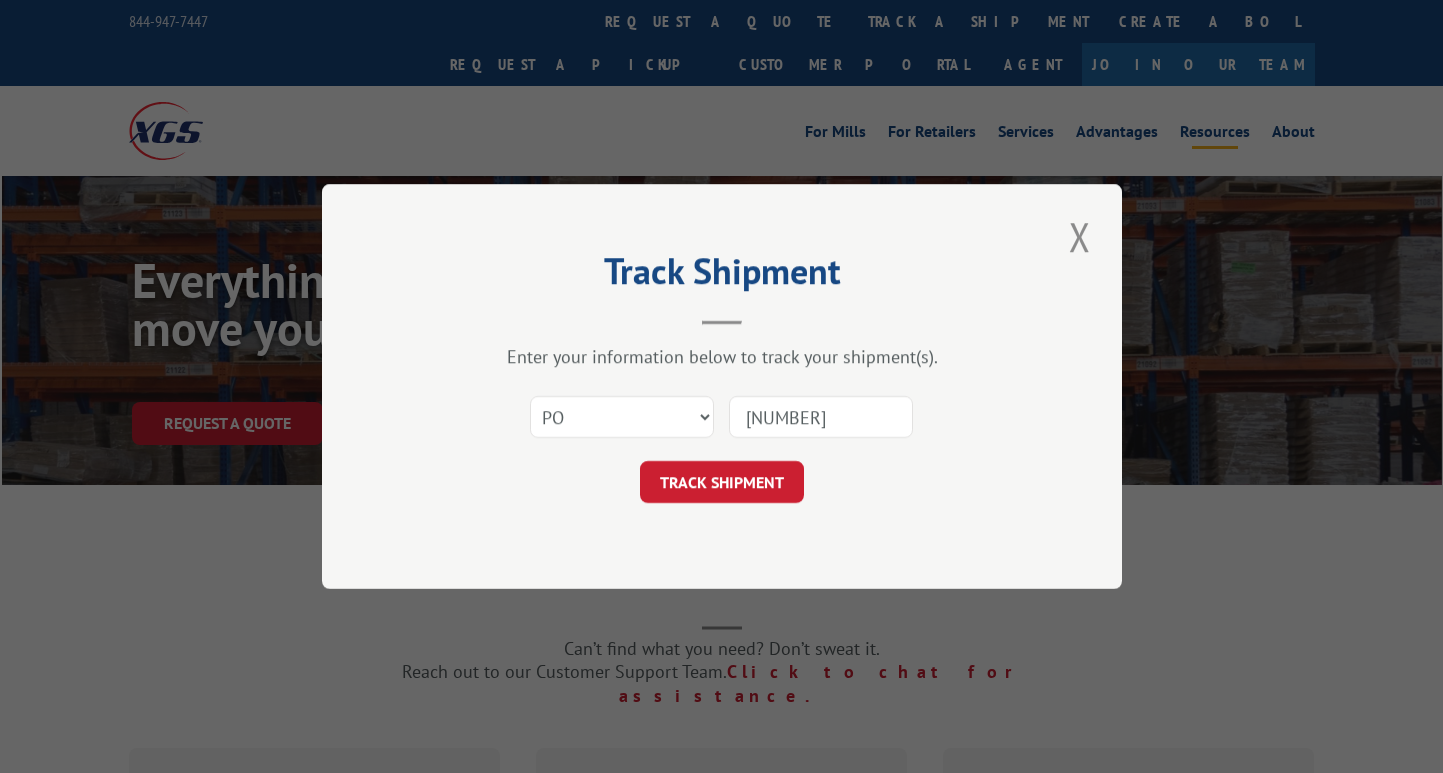 click on "TRACK SHIPMENT" at bounding box center [722, 482] 